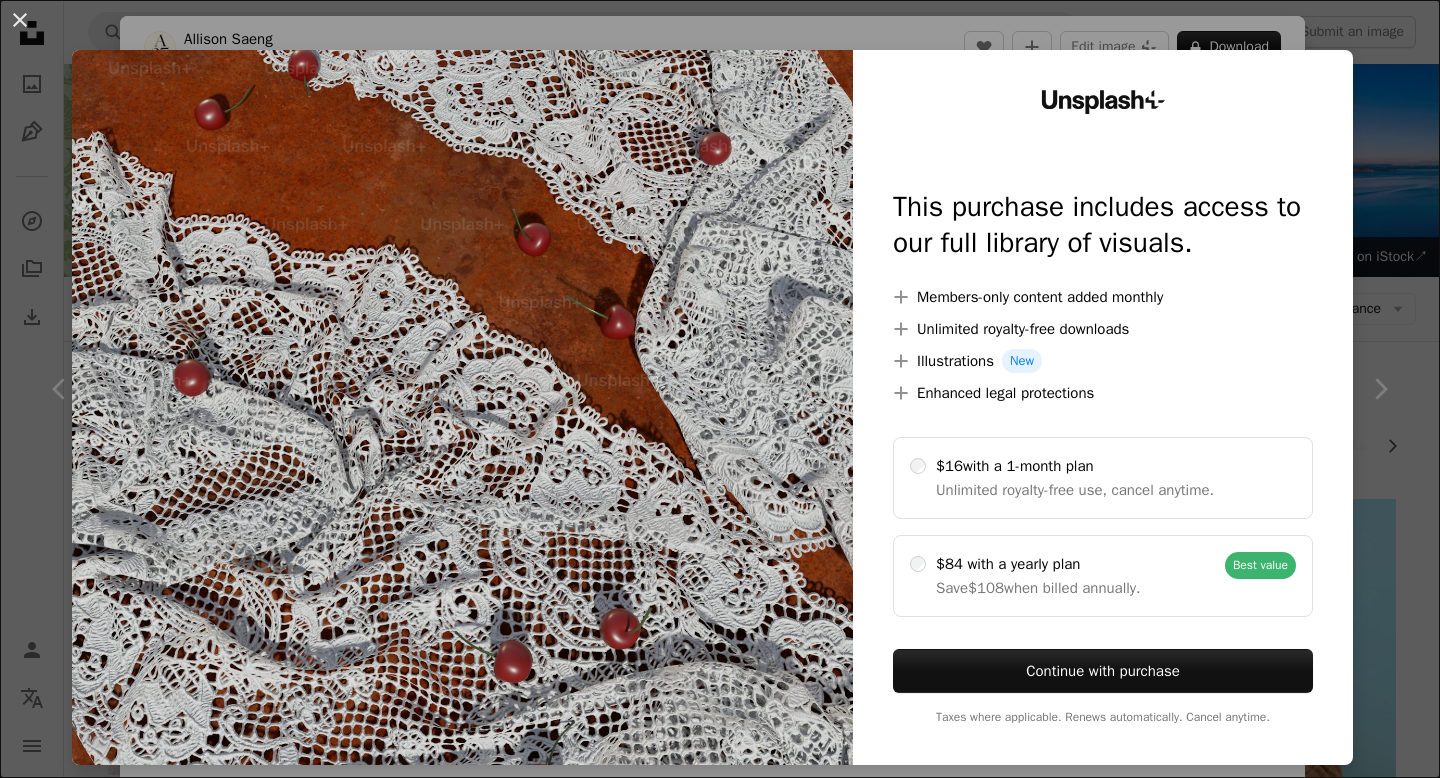 scroll, scrollTop: 794, scrollLeft: 0, axis: vertical 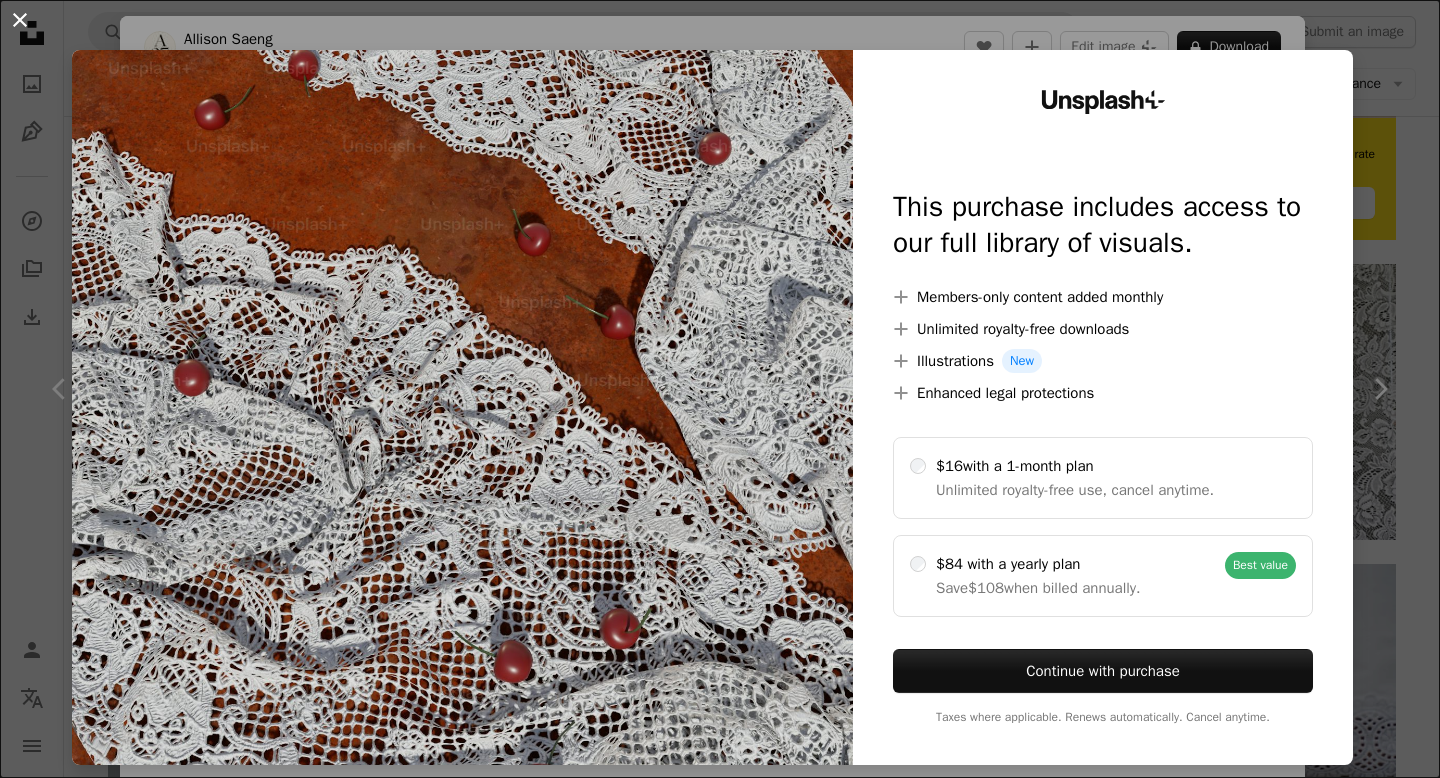 click on "An X shape" at bounding box center (20, 20) 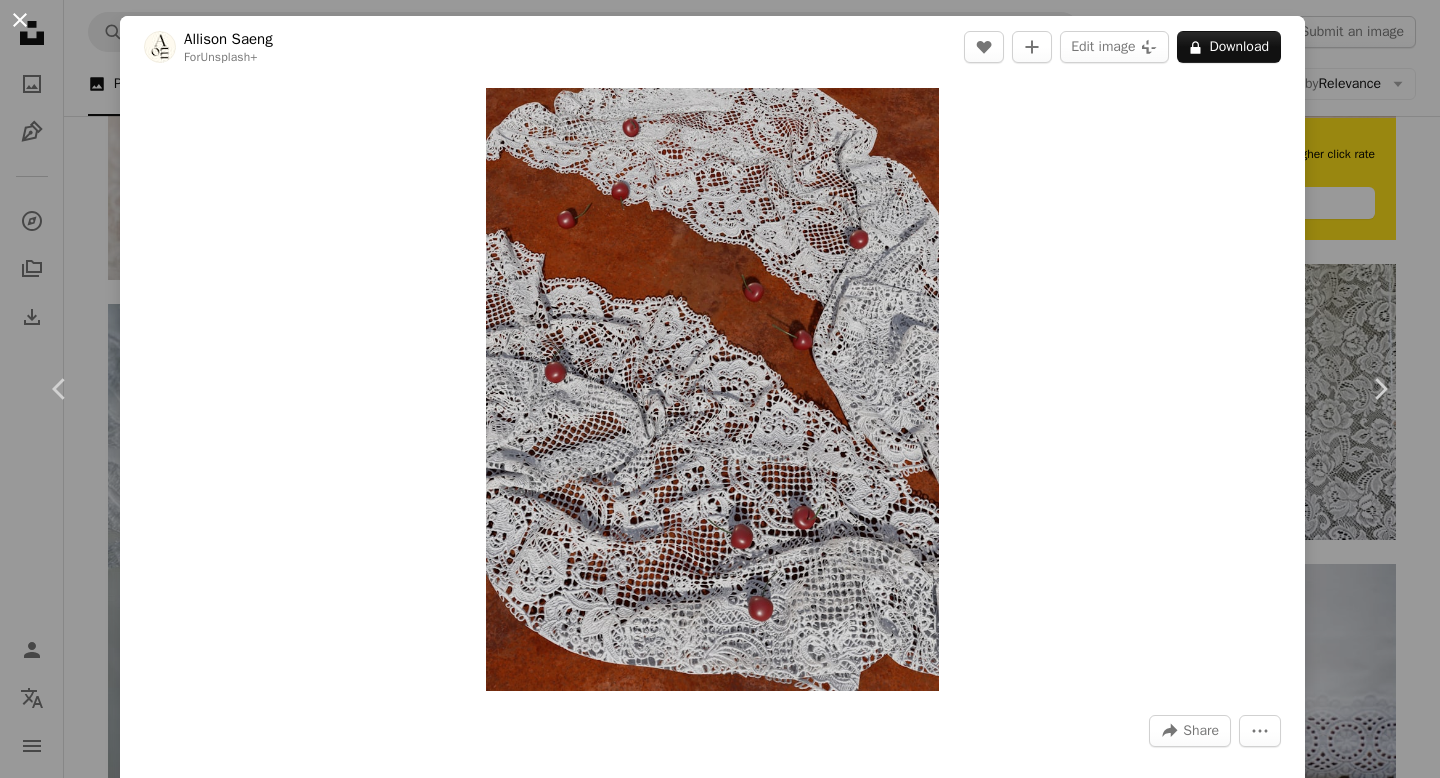 click on "An X shape" at bounding box center [20, 20] 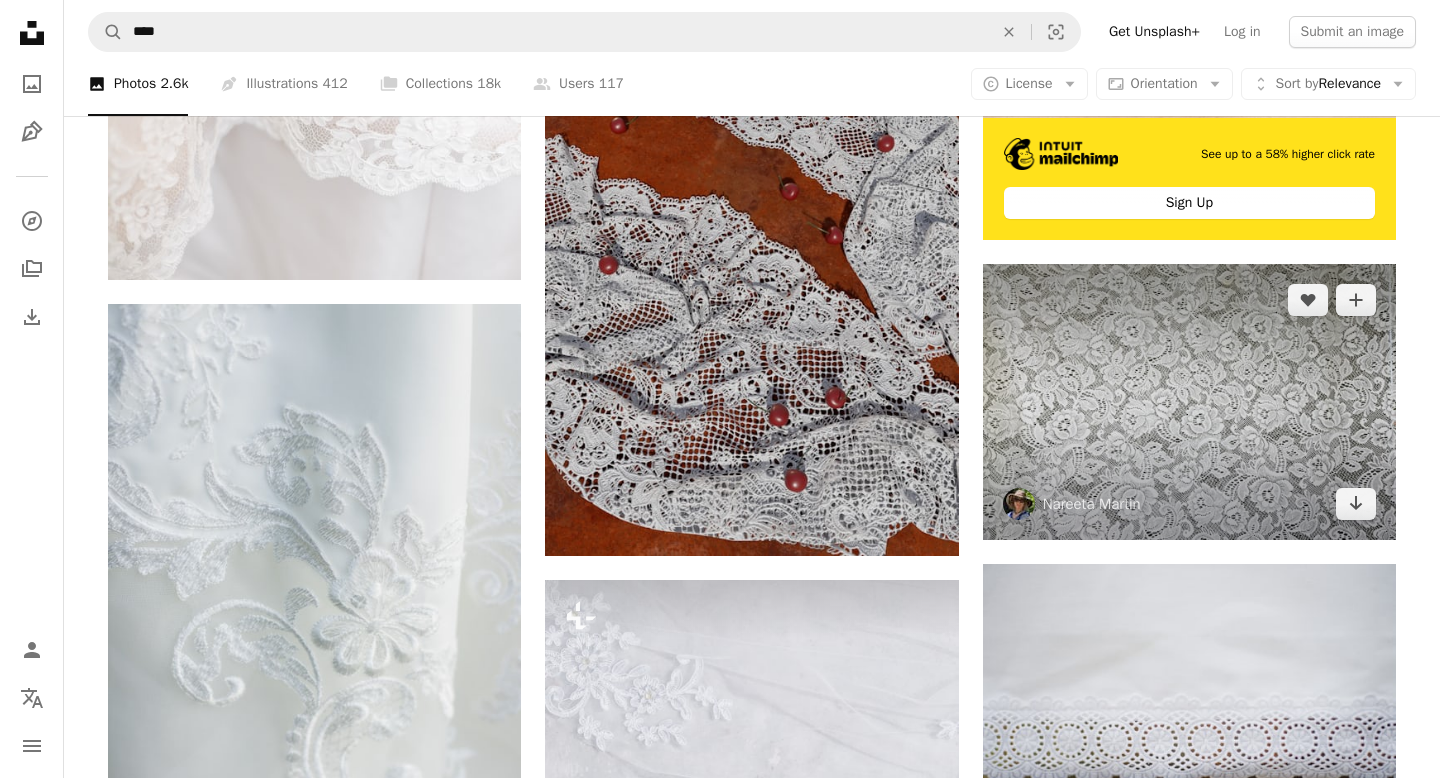 click at bounding box center [1189, 401] 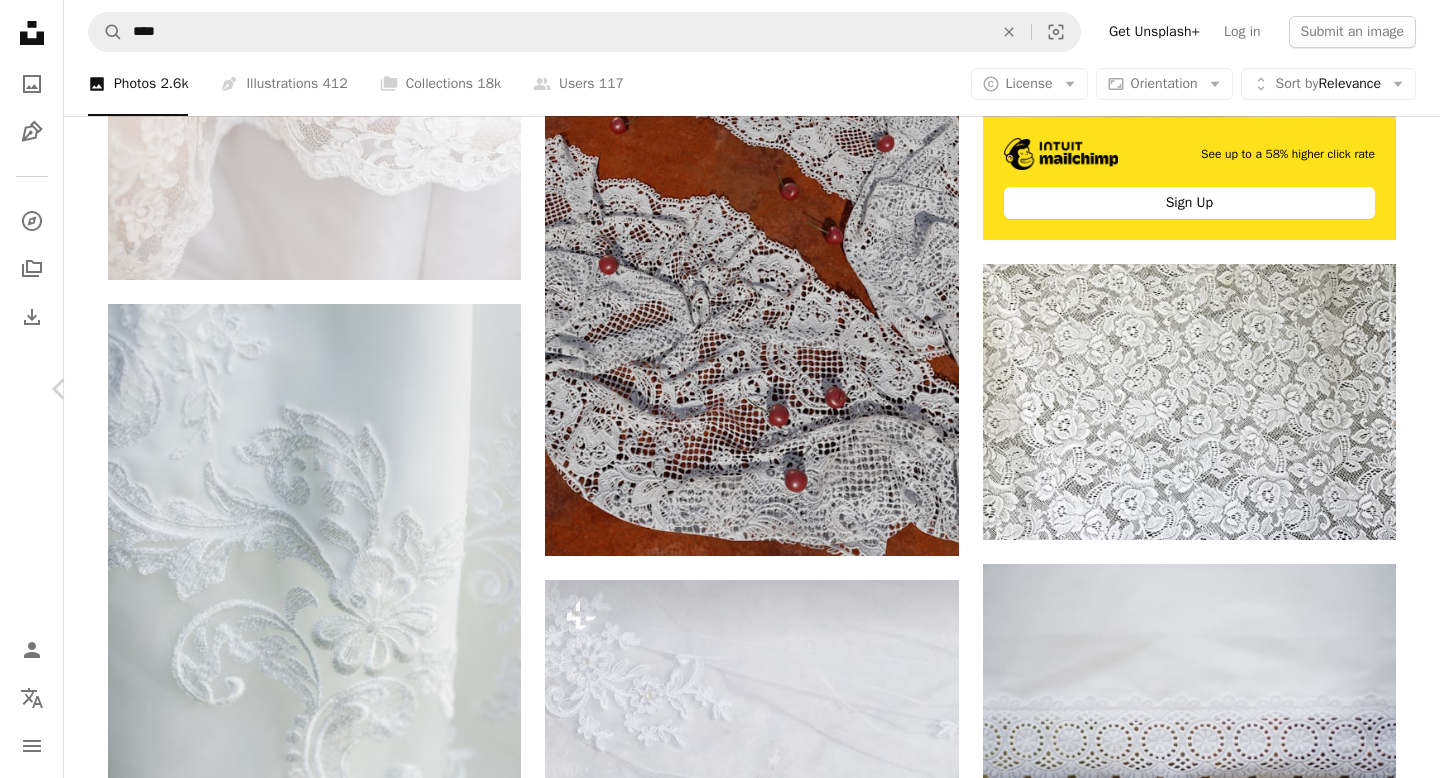 click on "An X shape" at bounding box center (20, 20) 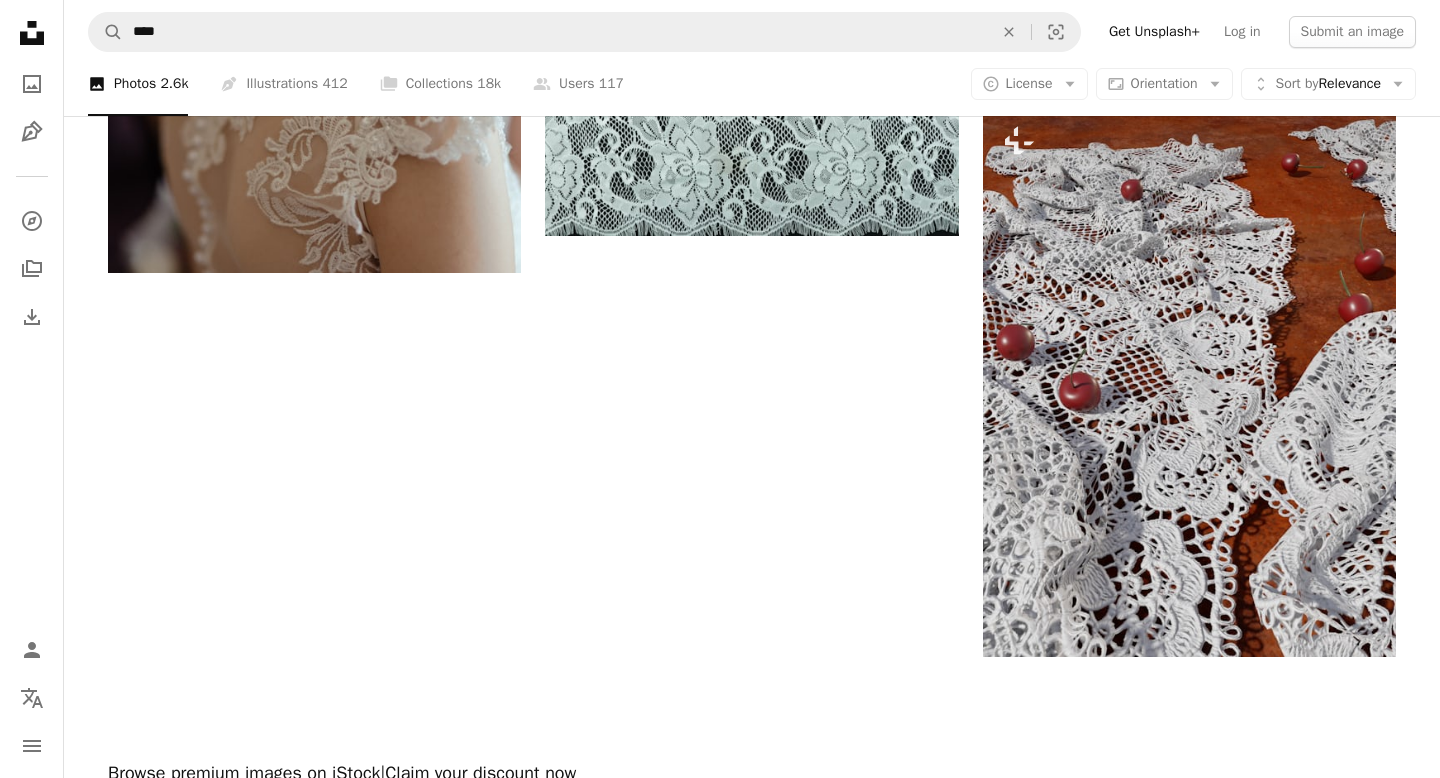 scroll, scrollTop: 2632, scrollLeft: 0, axis: vertical 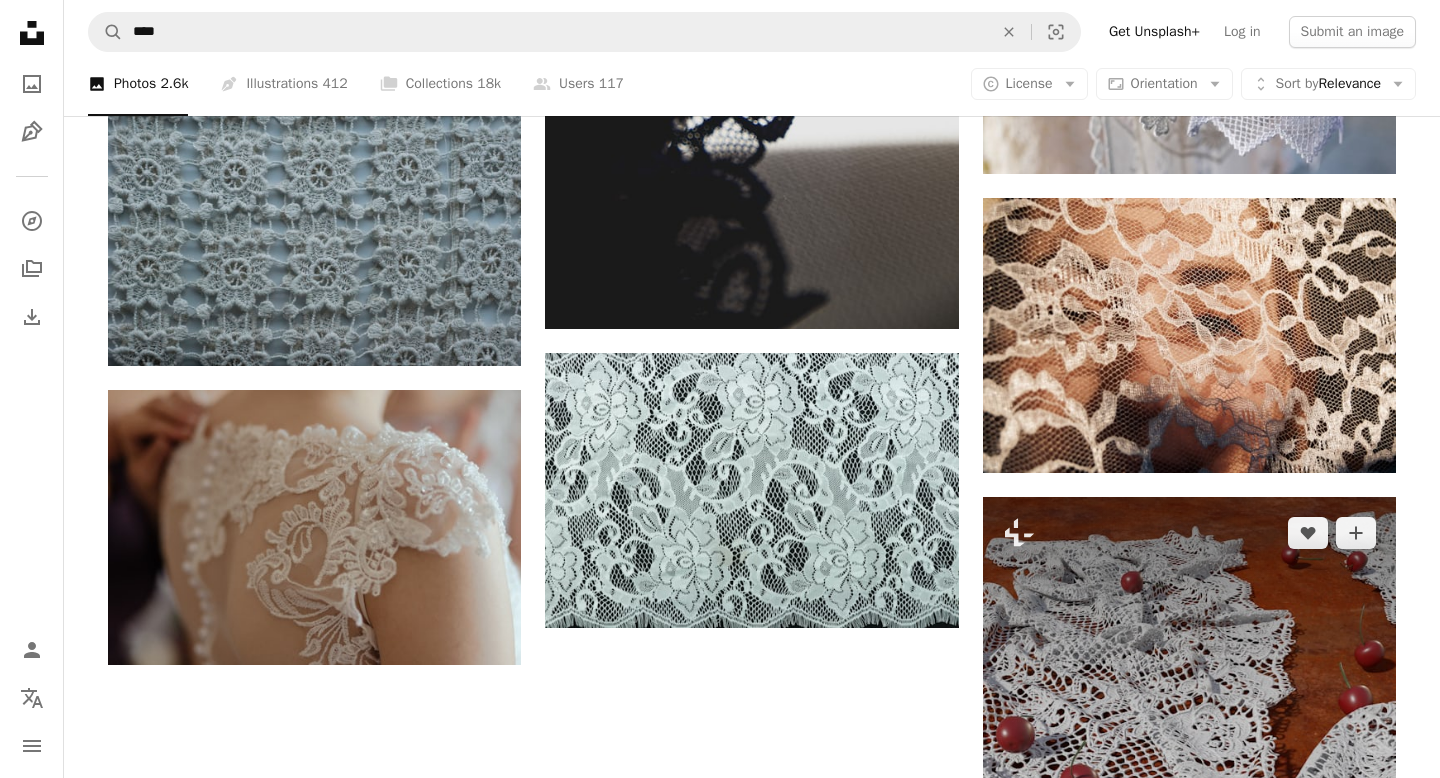 click at bounding box center [1189, 772] 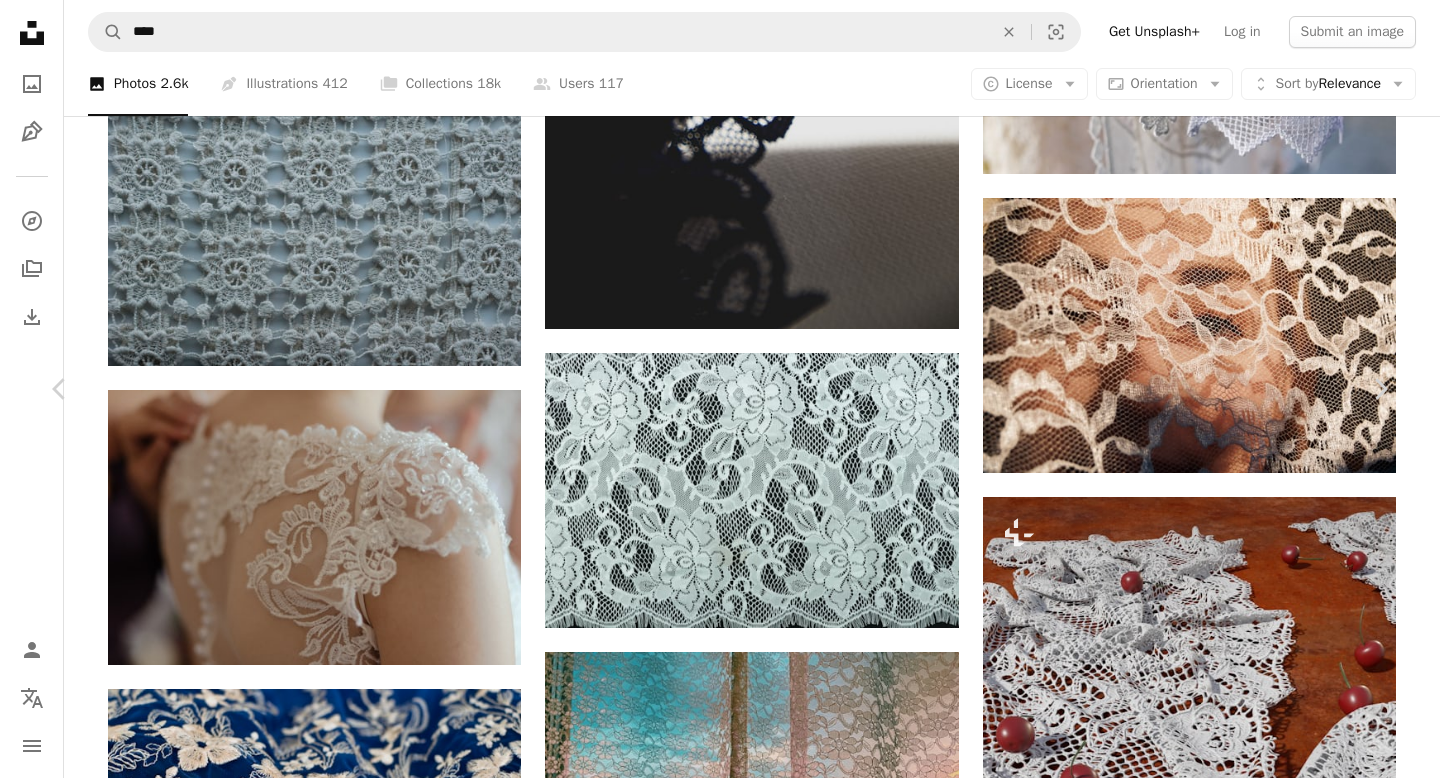 click on "An X shape" at bounding box center [20, 20] 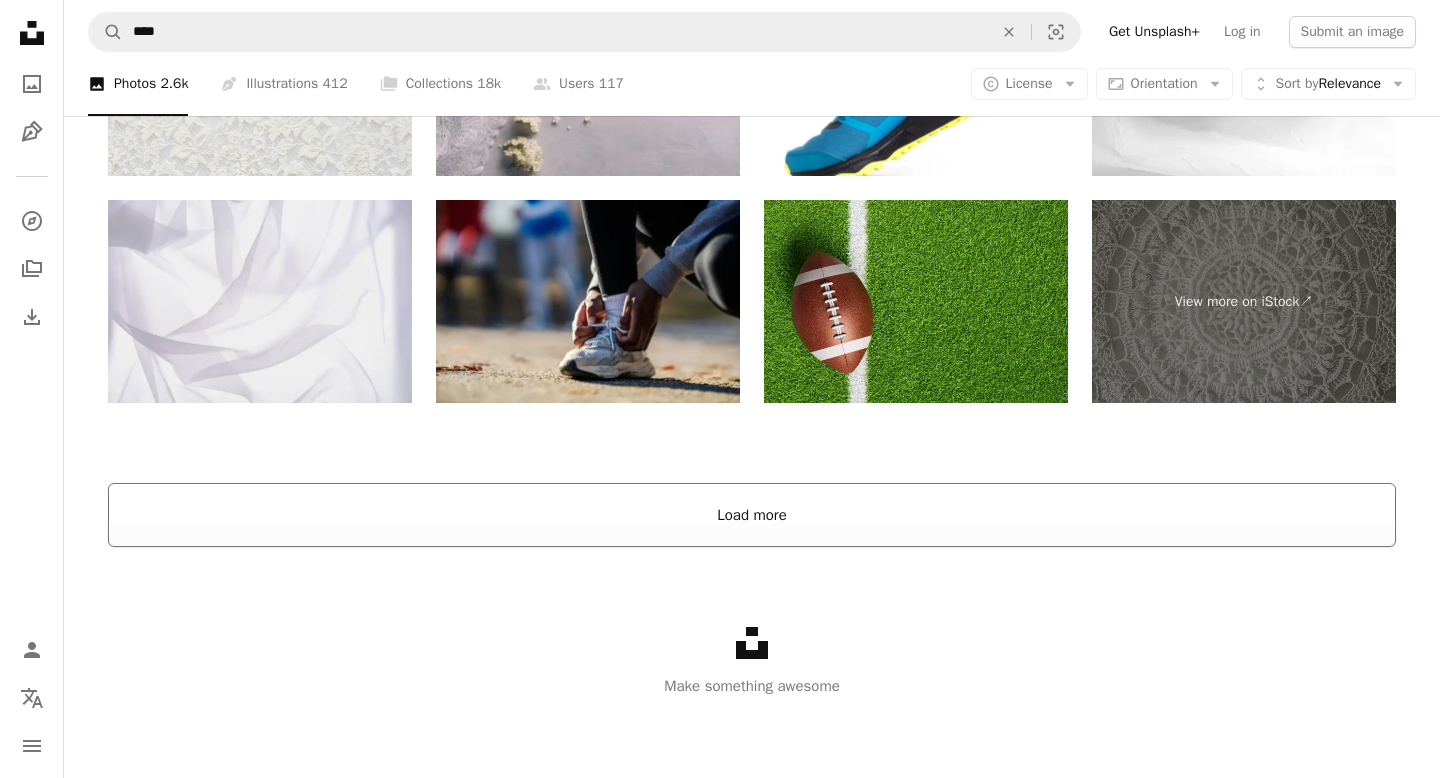 click on "Load more" at bounding box center (752, 515) 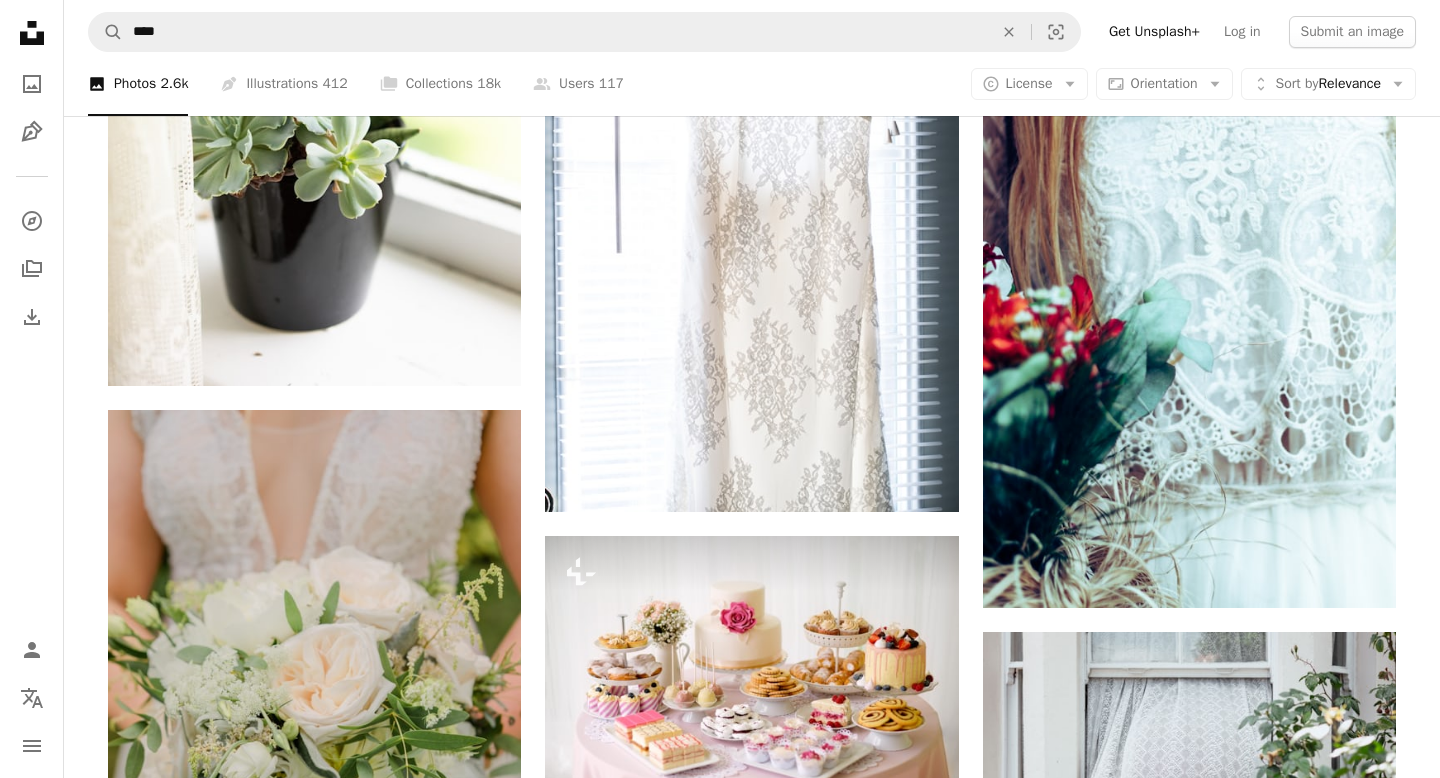 scroll, scrollTop: 13899, scrollLeft: 0, axis: vertical 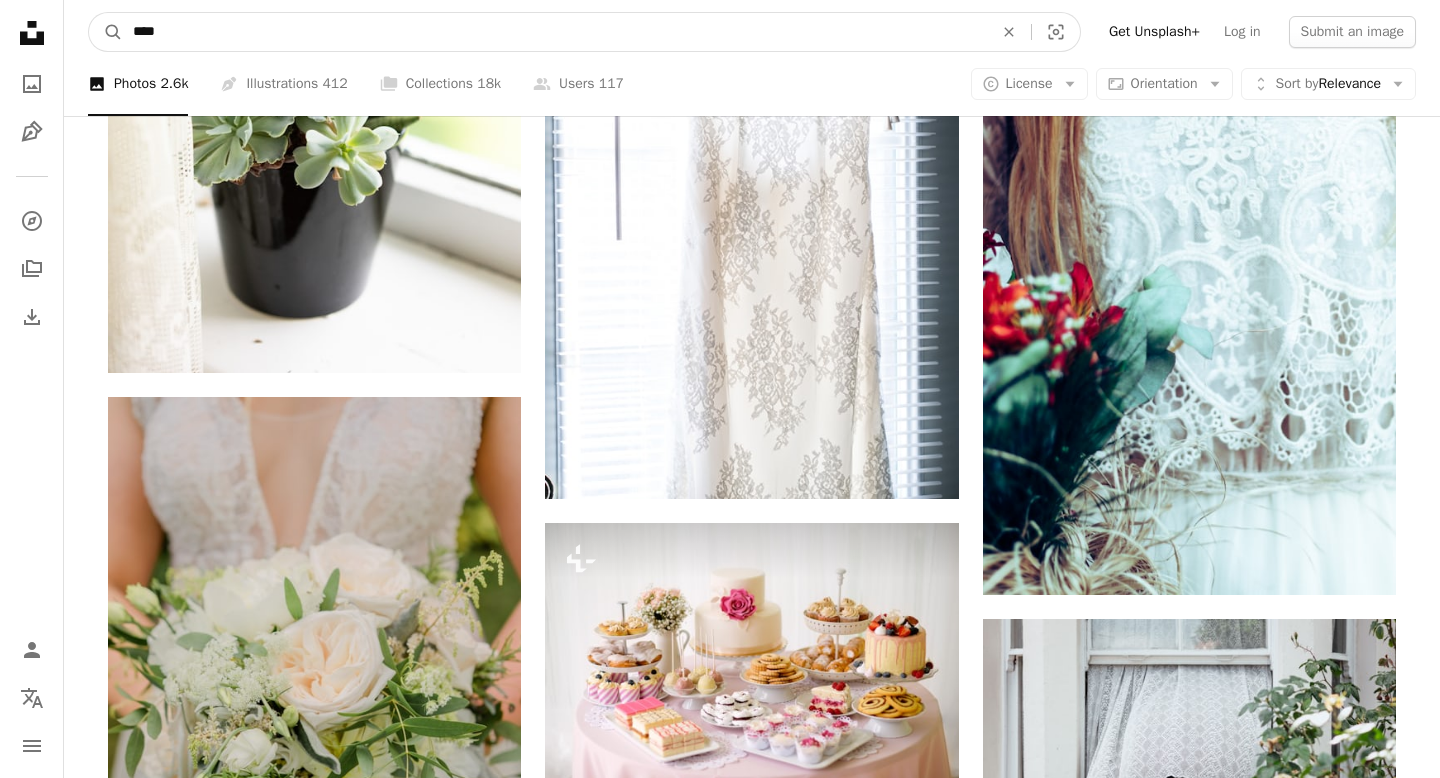 click on "****" at bounding box center [555, 32] 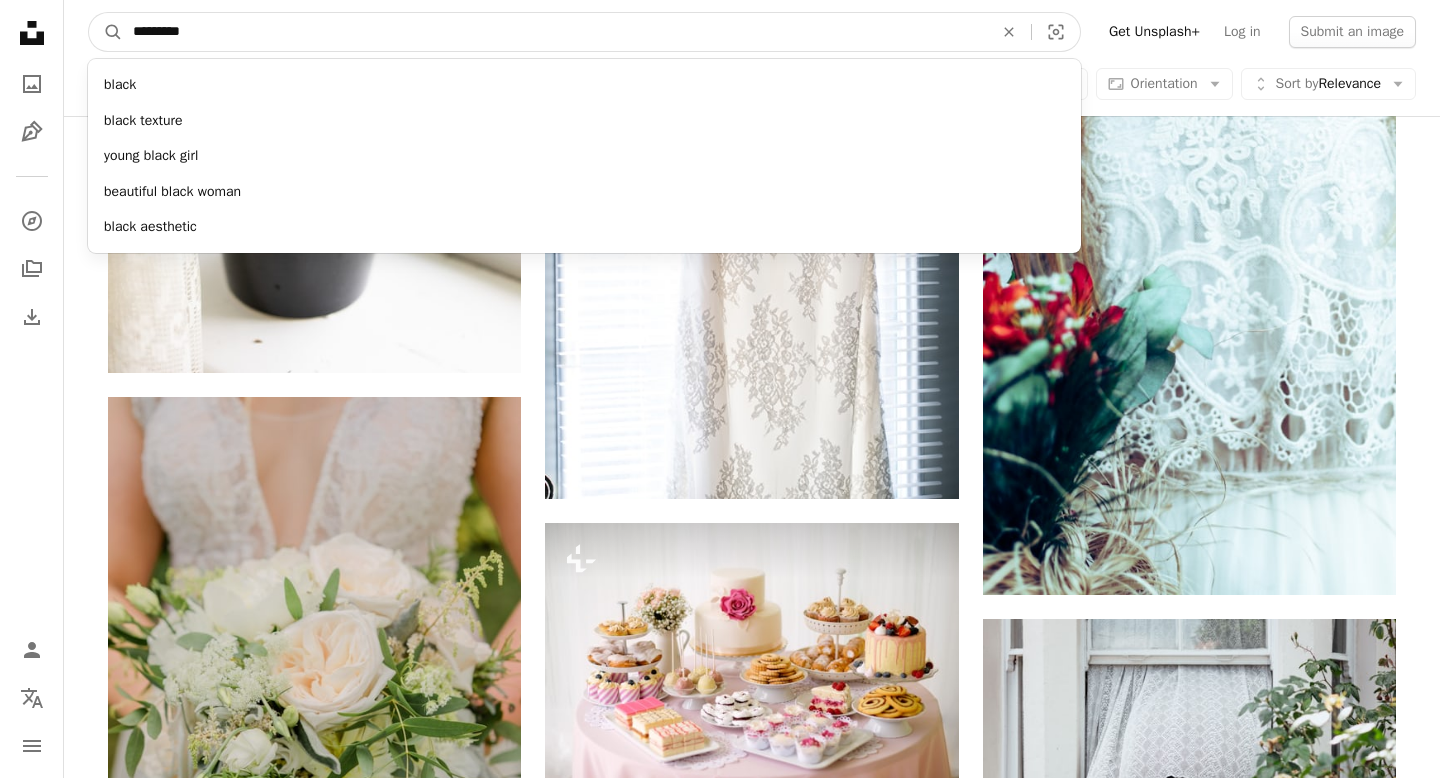 type on "**********" 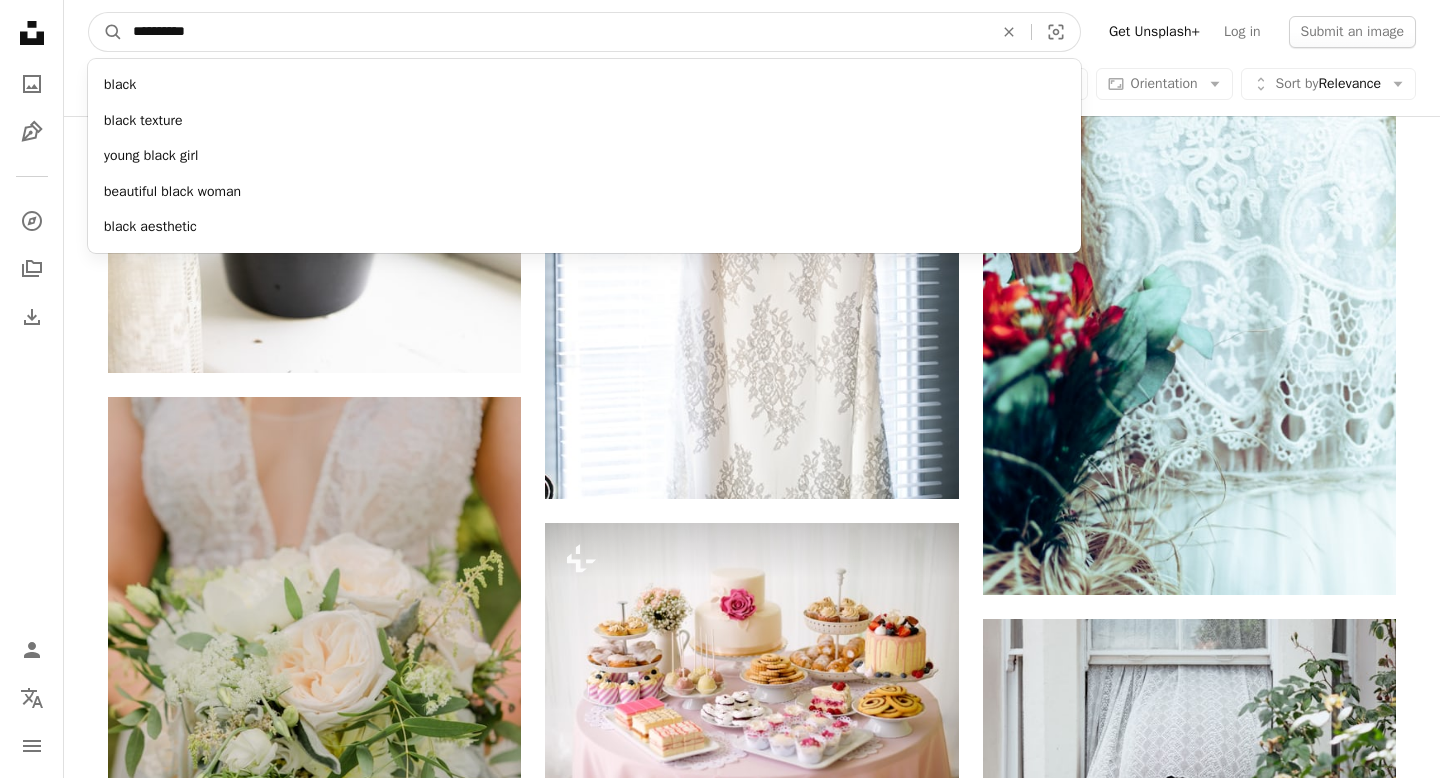 click on "A magnifying glass" at bounding box center [106, 32] 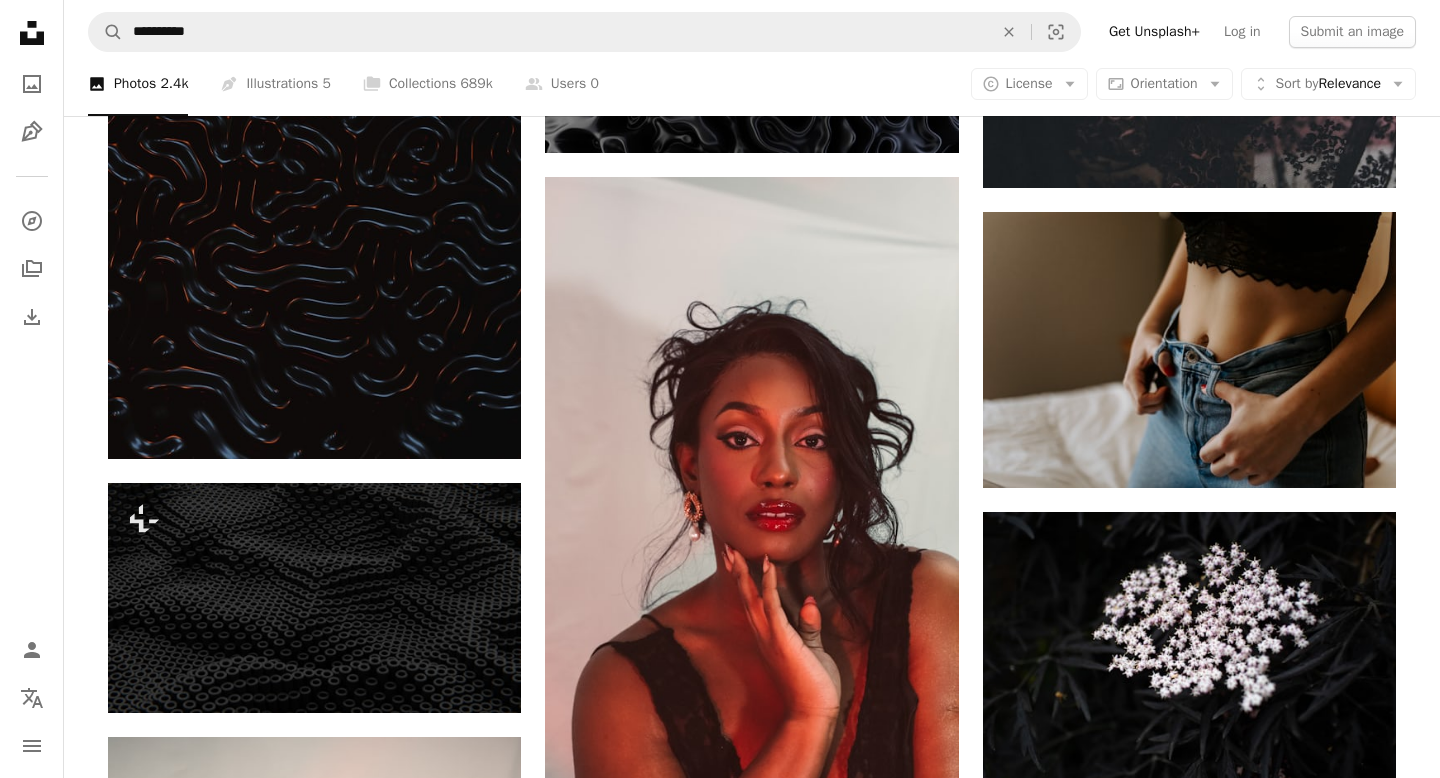 scroll, scrollTop: 1556, scrollLeft: 0, axis: vertical 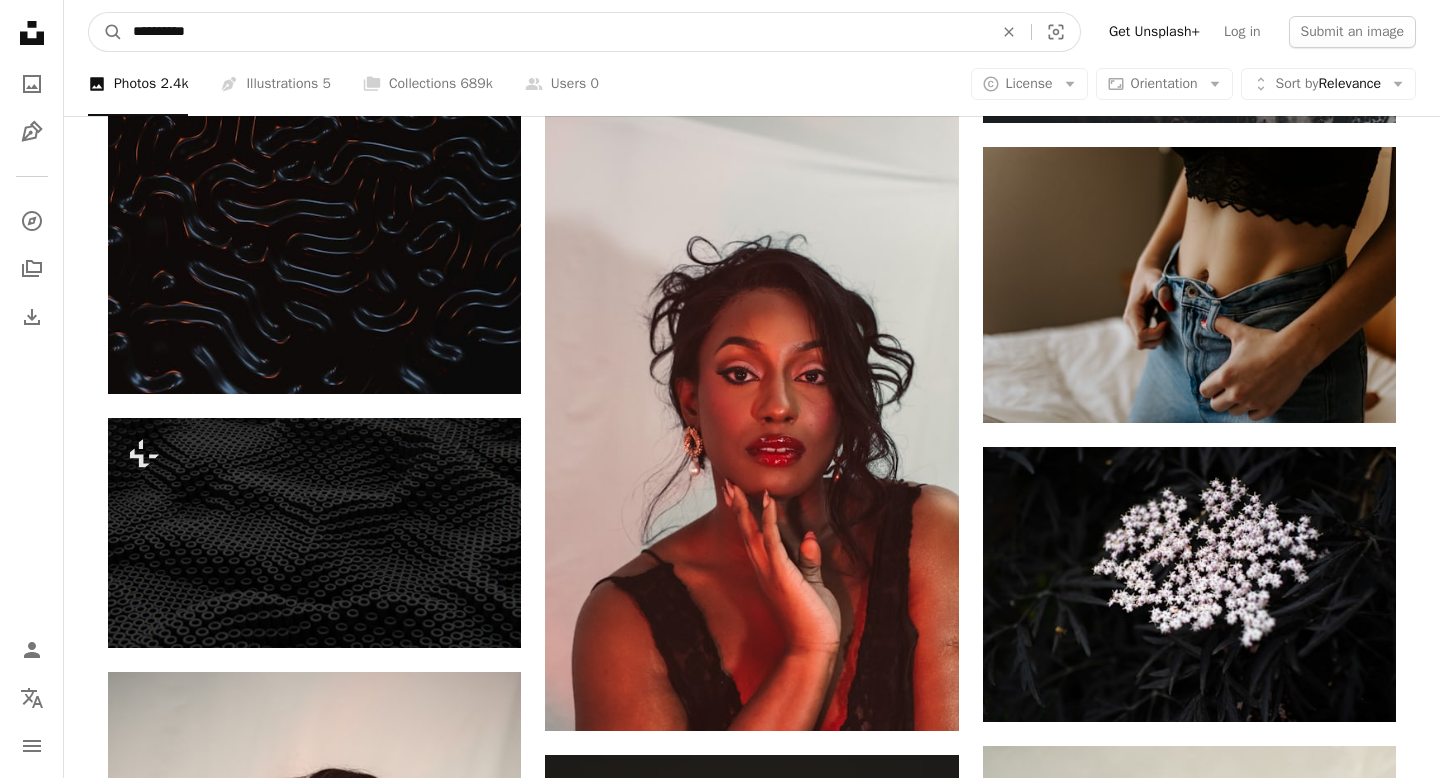 drag, startPoint x: 257, startPoint y: 38, endPoint x: 169, endPoint y: 36, distance: 88.02273 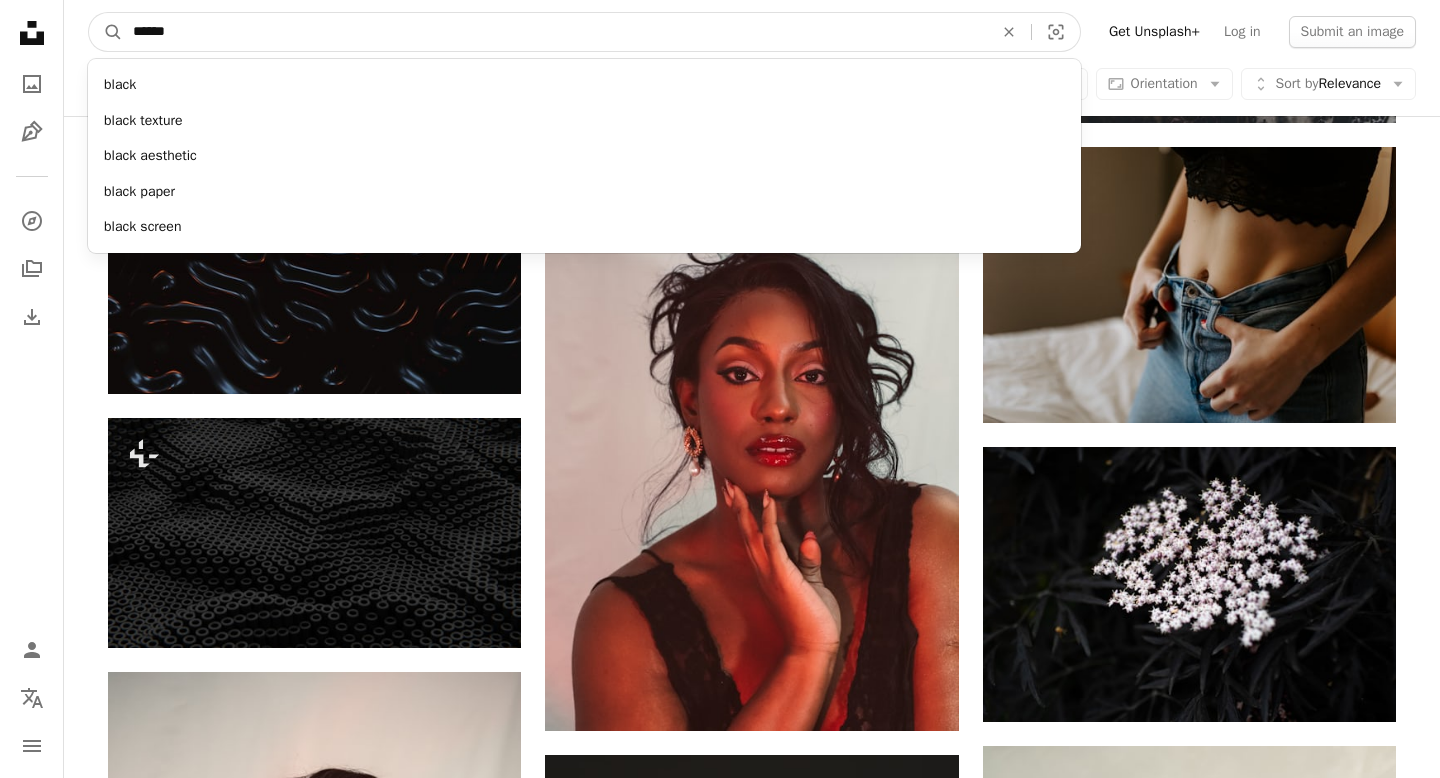 click on "A magnifying glass" at bounding box center (106, 32) 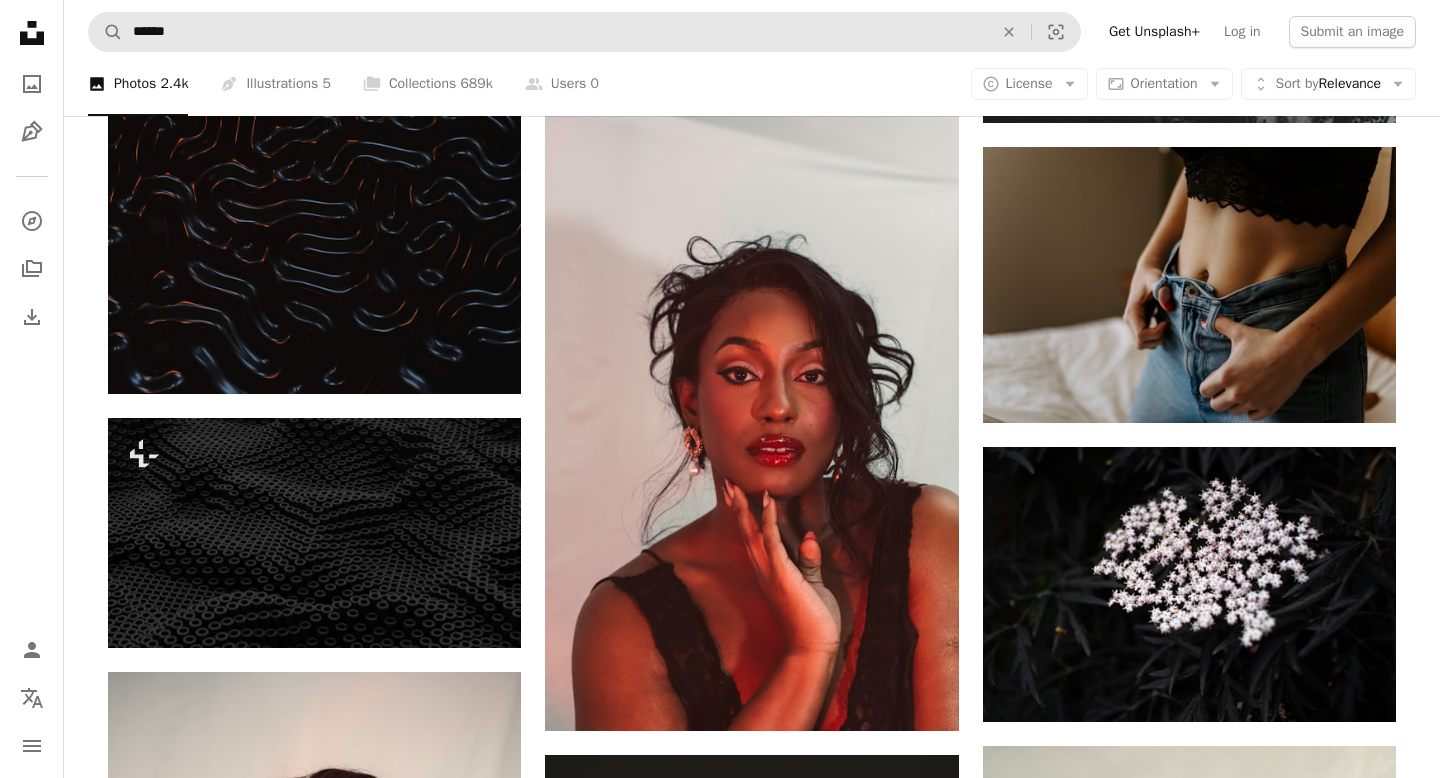 scroll, scrollTop: 0, scrollLeft: 0, axis: both 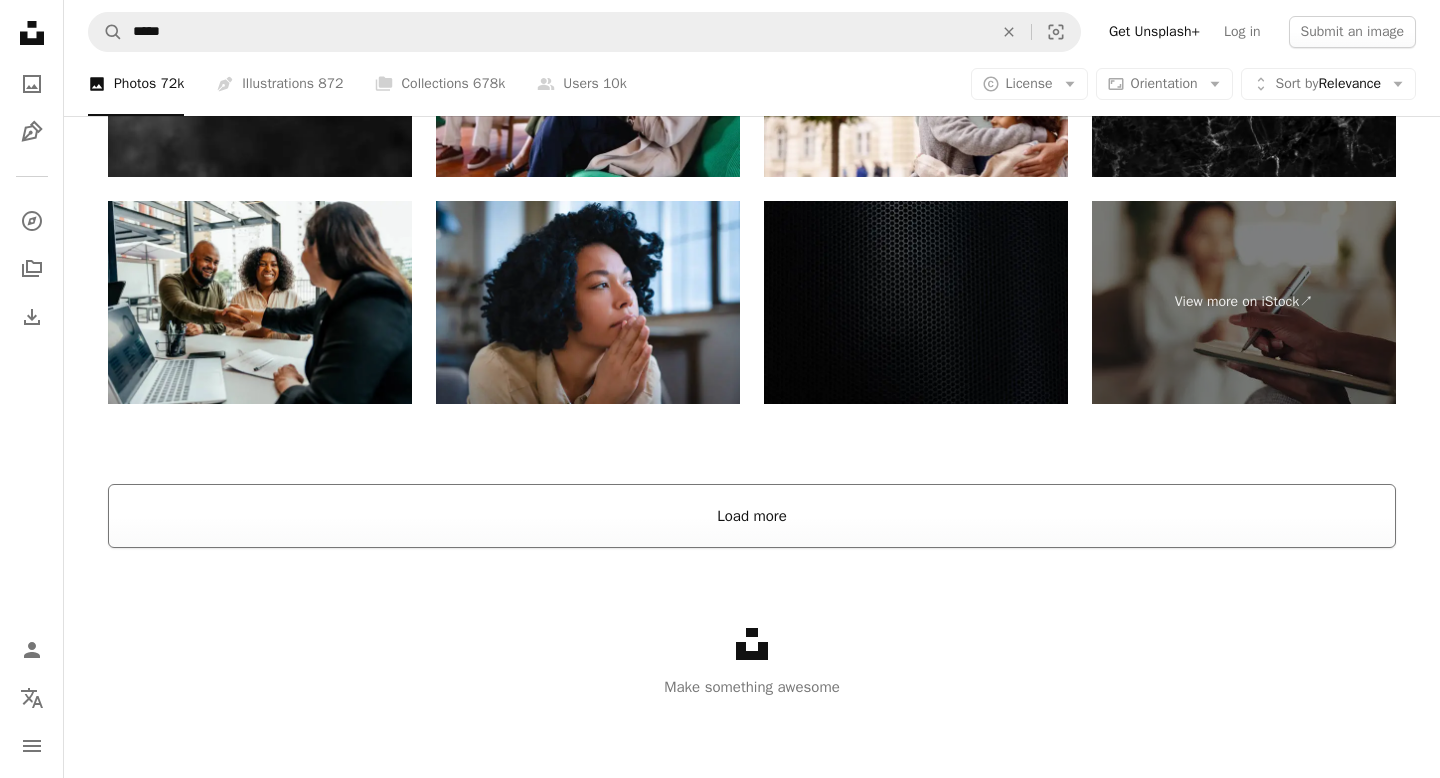 click on "Load more" at bounding box center [752, 516] 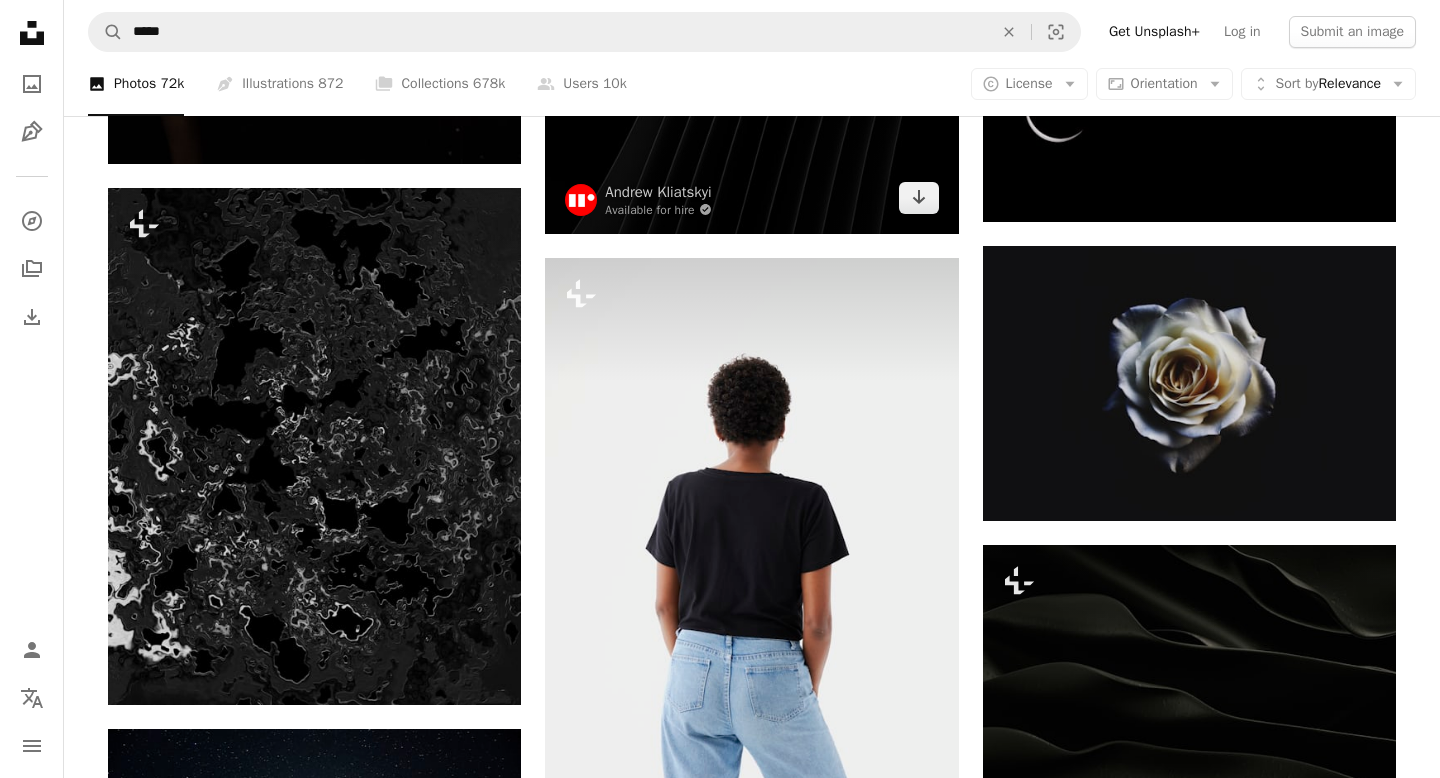 scroll, scrollTop: 24355, scrollLeft: 0, axis: vertical 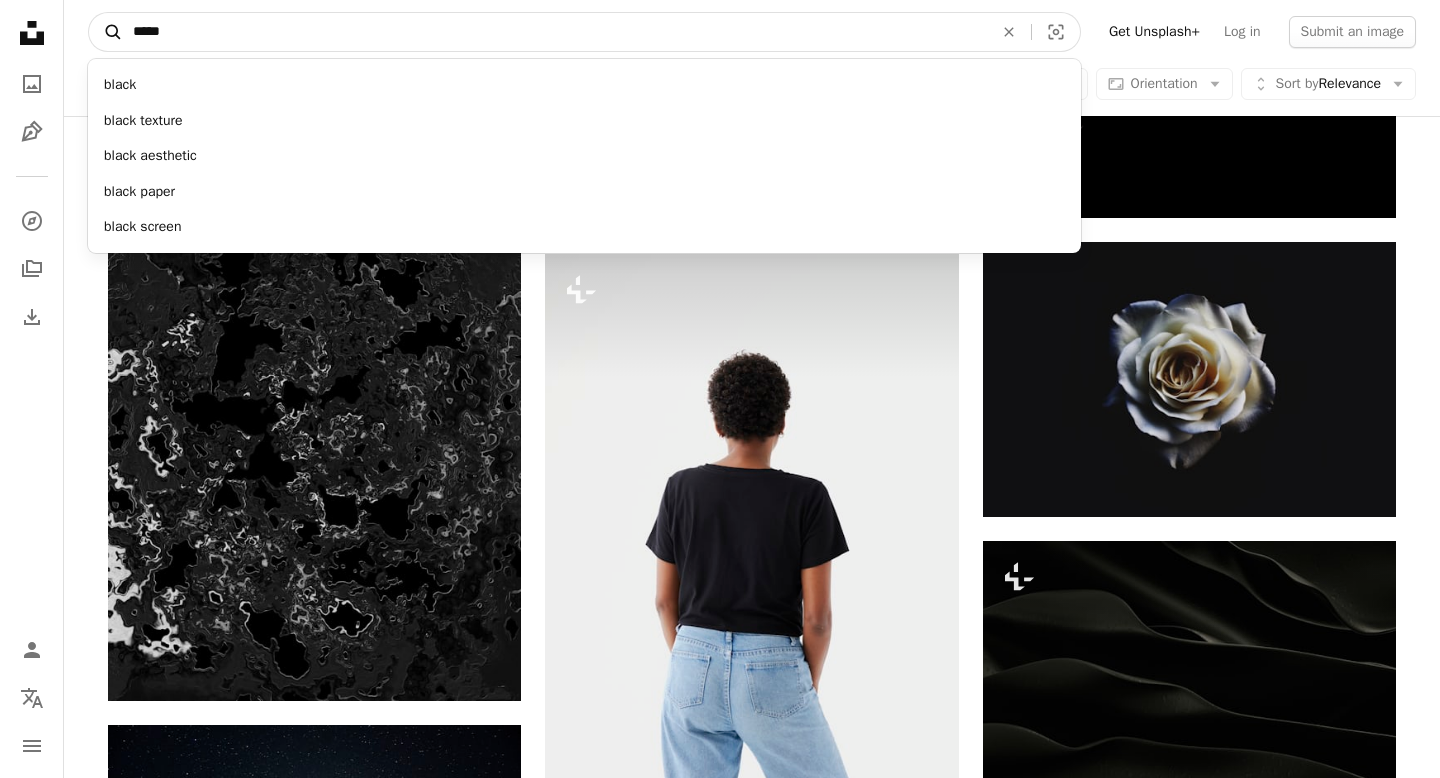 drag, startPoint x: 200, startPoint y: 39, endPoint x: 108, endPoint y: 30, distance: 92.43917 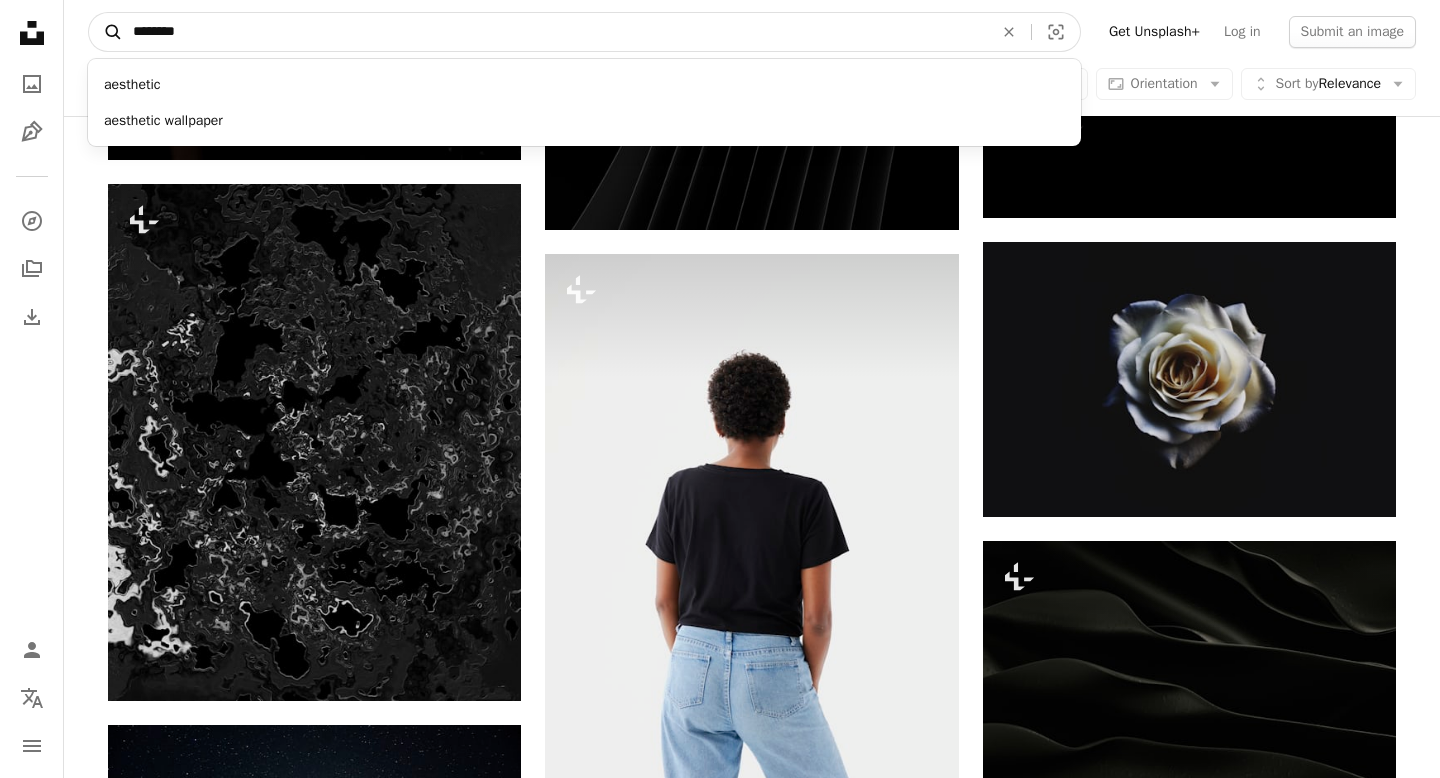 type on "*********" 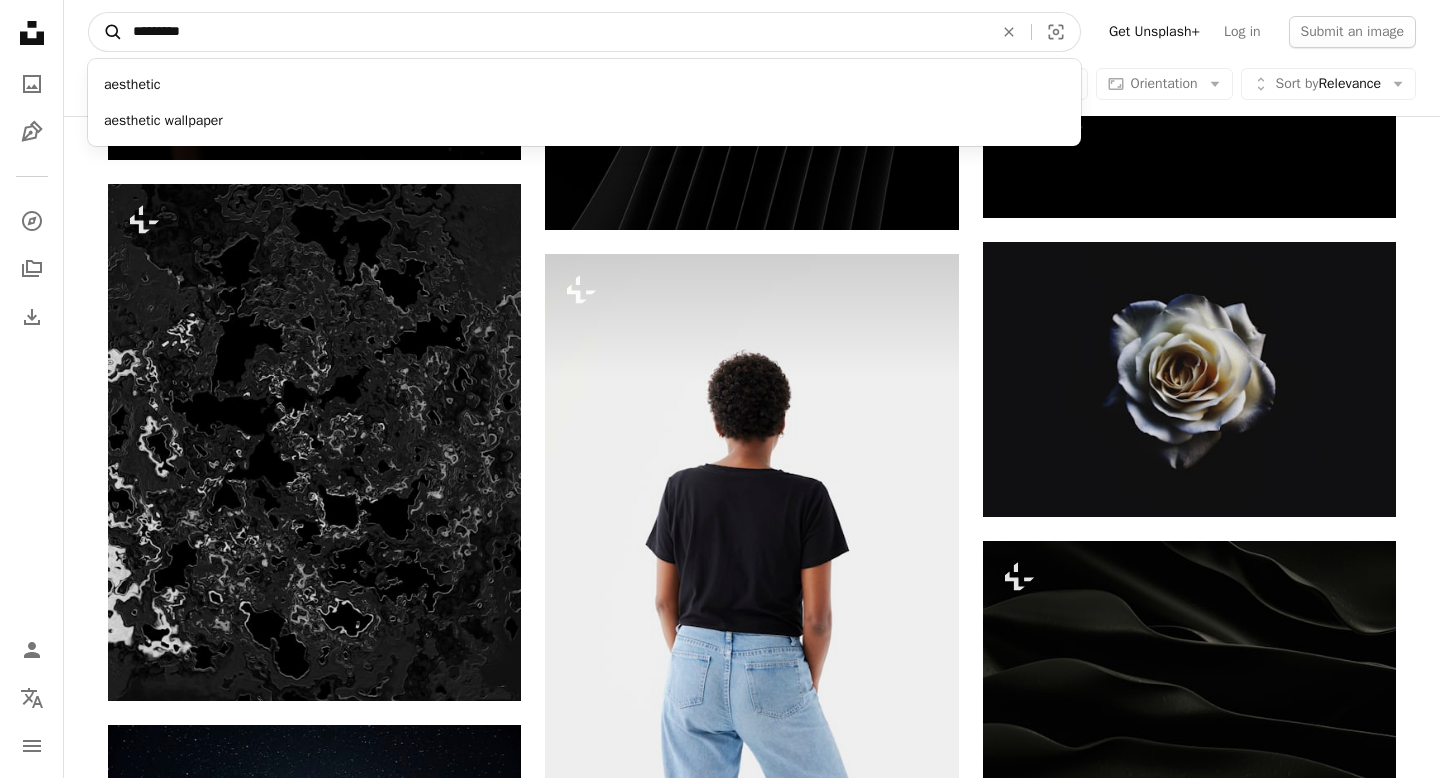 click on "A magnifying glass" at bounding box center [106, 32] 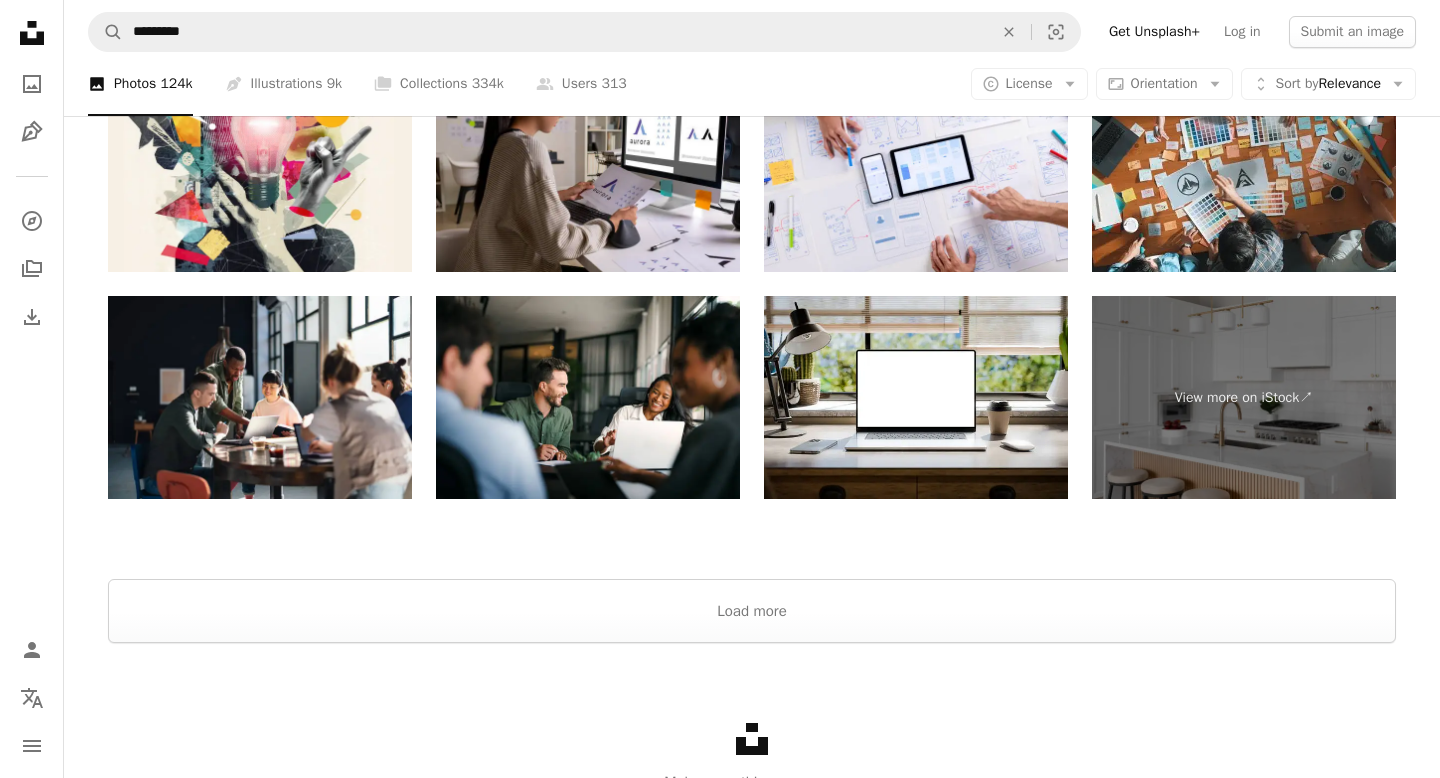 scroll, scrollTop: 3768, scrollLeft: 0, axis: vertical 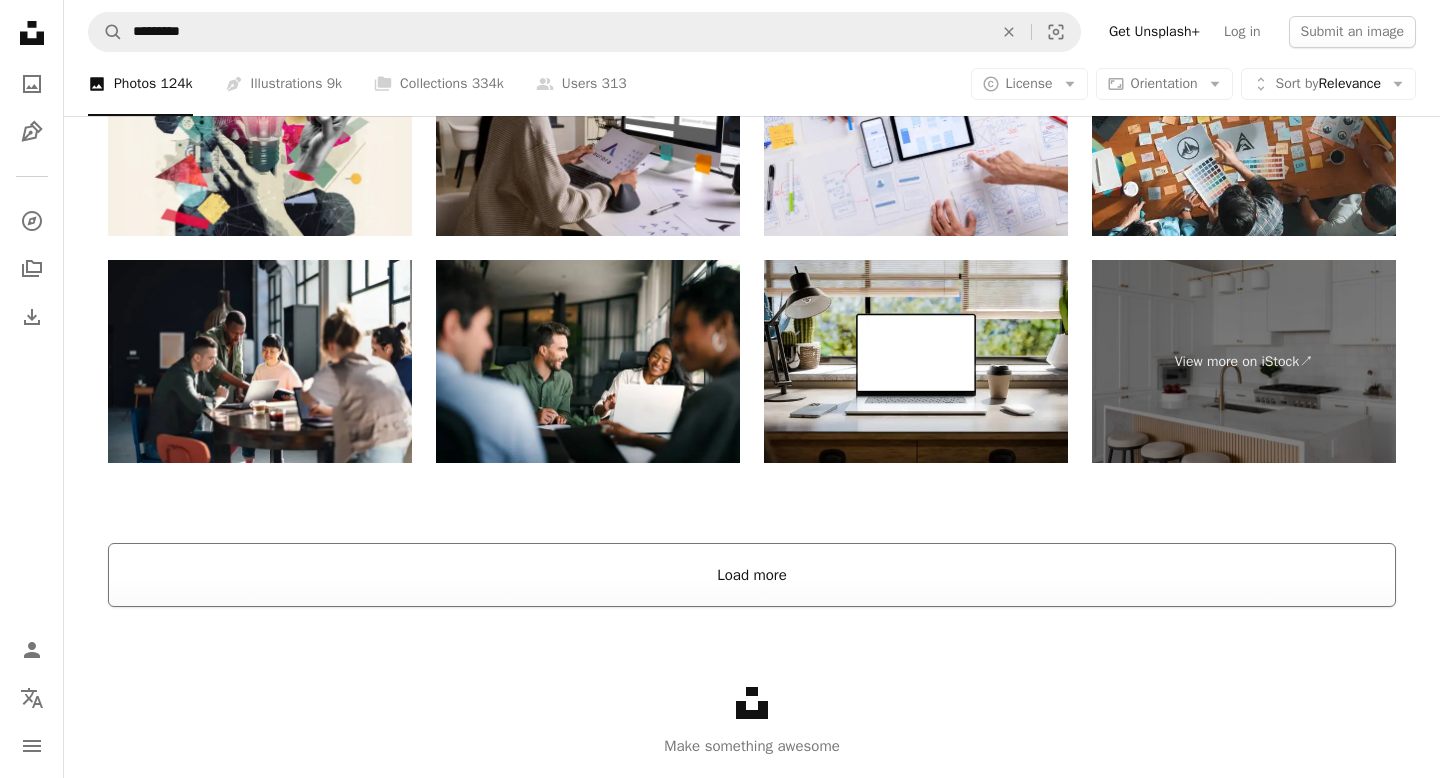 click on "Load more" at bounding box center (752, 575) 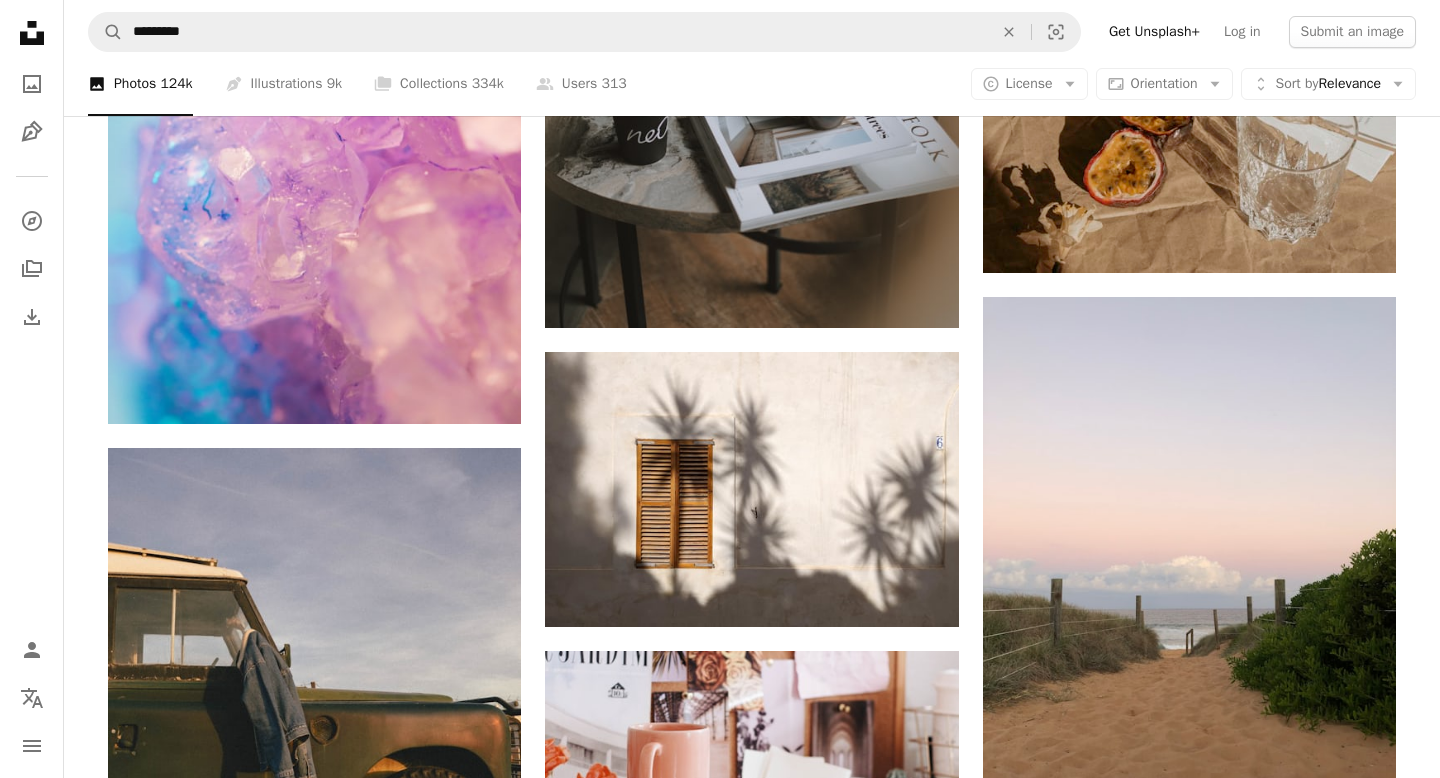 scroll, scrollTop: 12453, scrollLeft: 0, axis: vertical 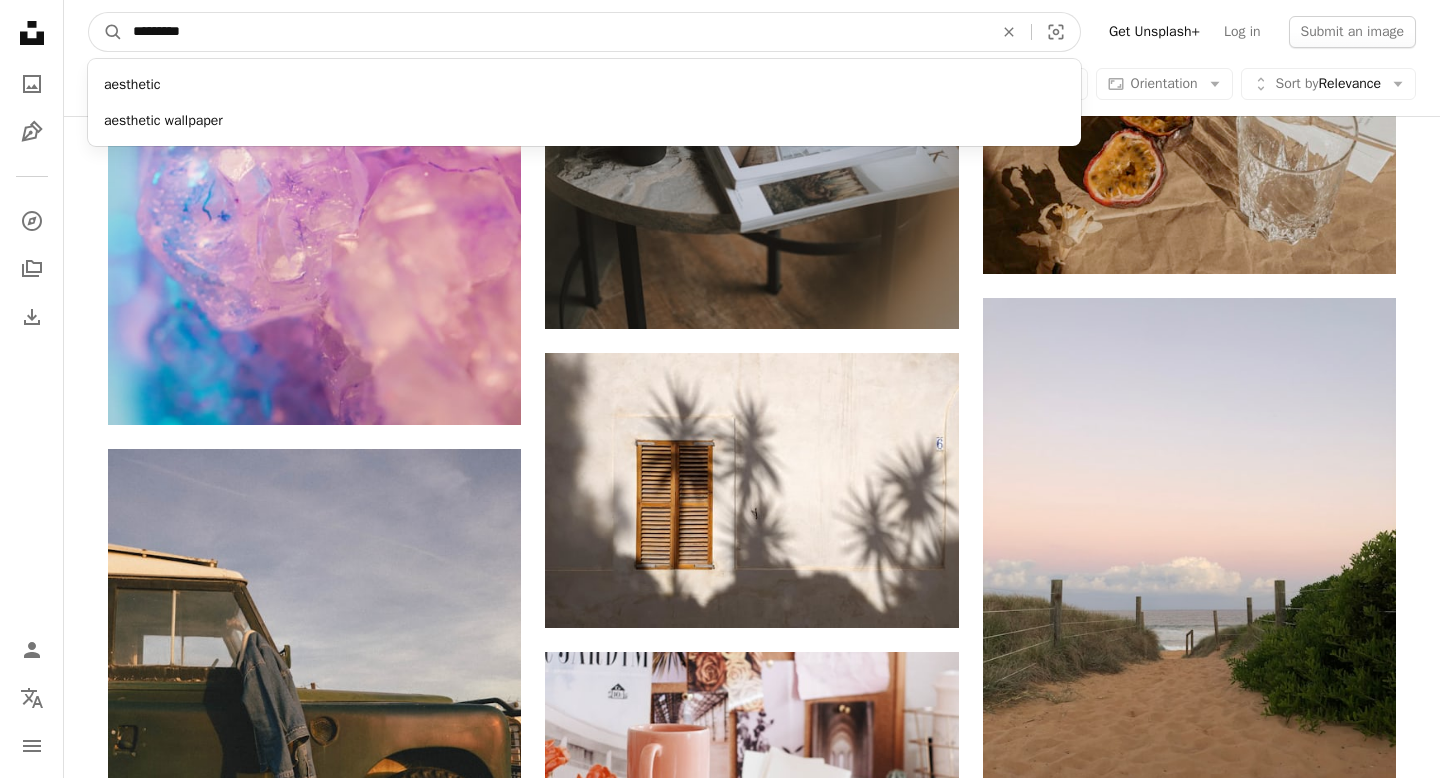 drag, startPoint x: 236, startPoint y: 30, endPoint x: 86, endPoint y: 25, distance: 150.08331 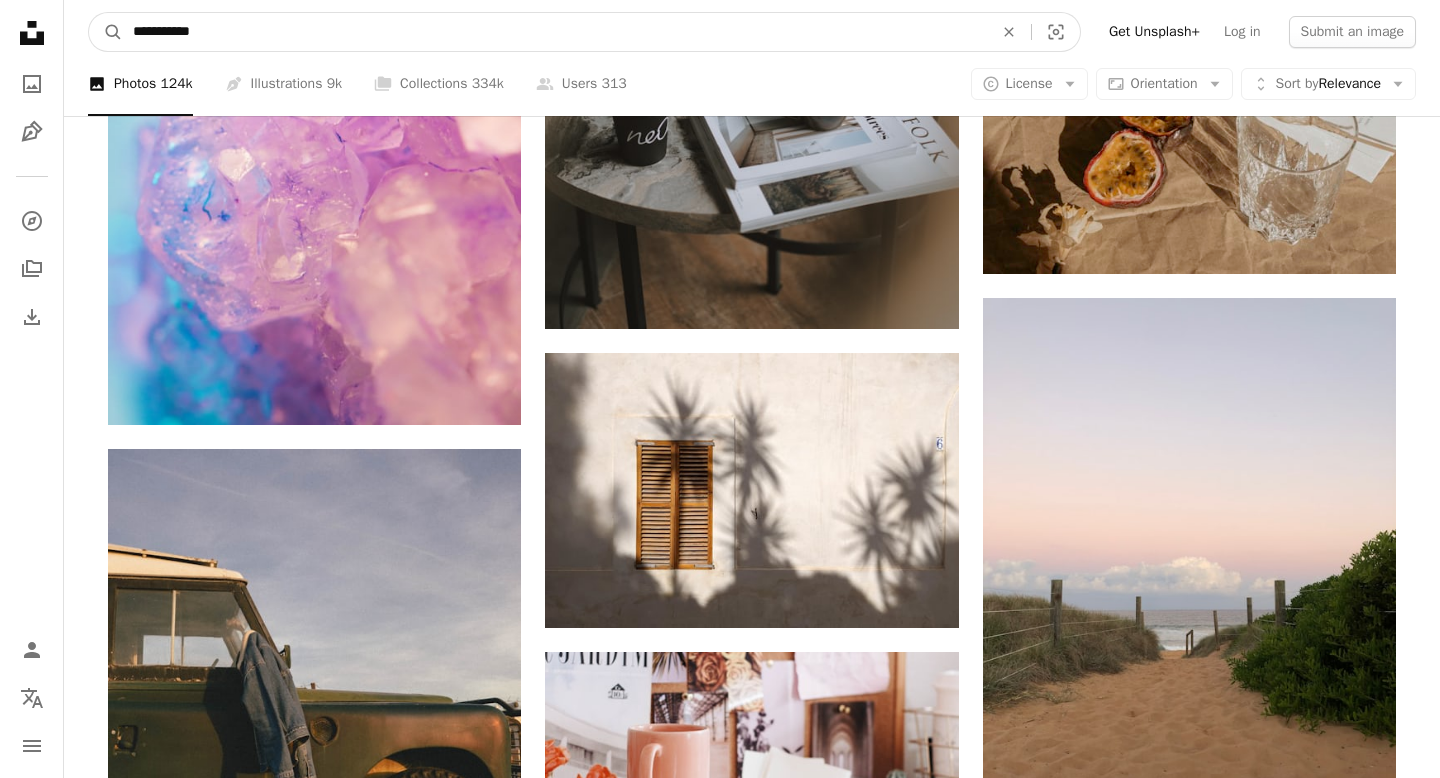 type on "**********" 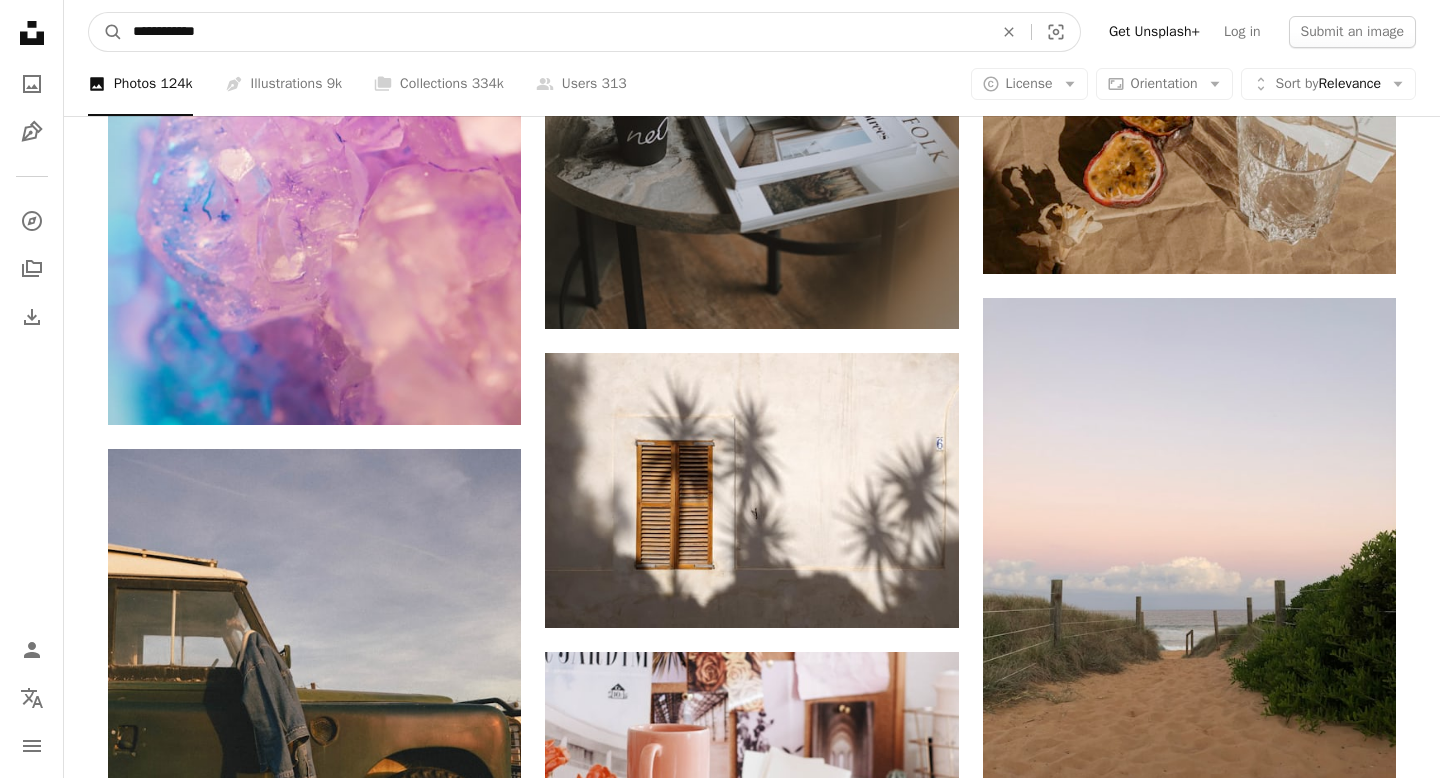 click on "A magnifying glass" at bounding box center [106, 32] 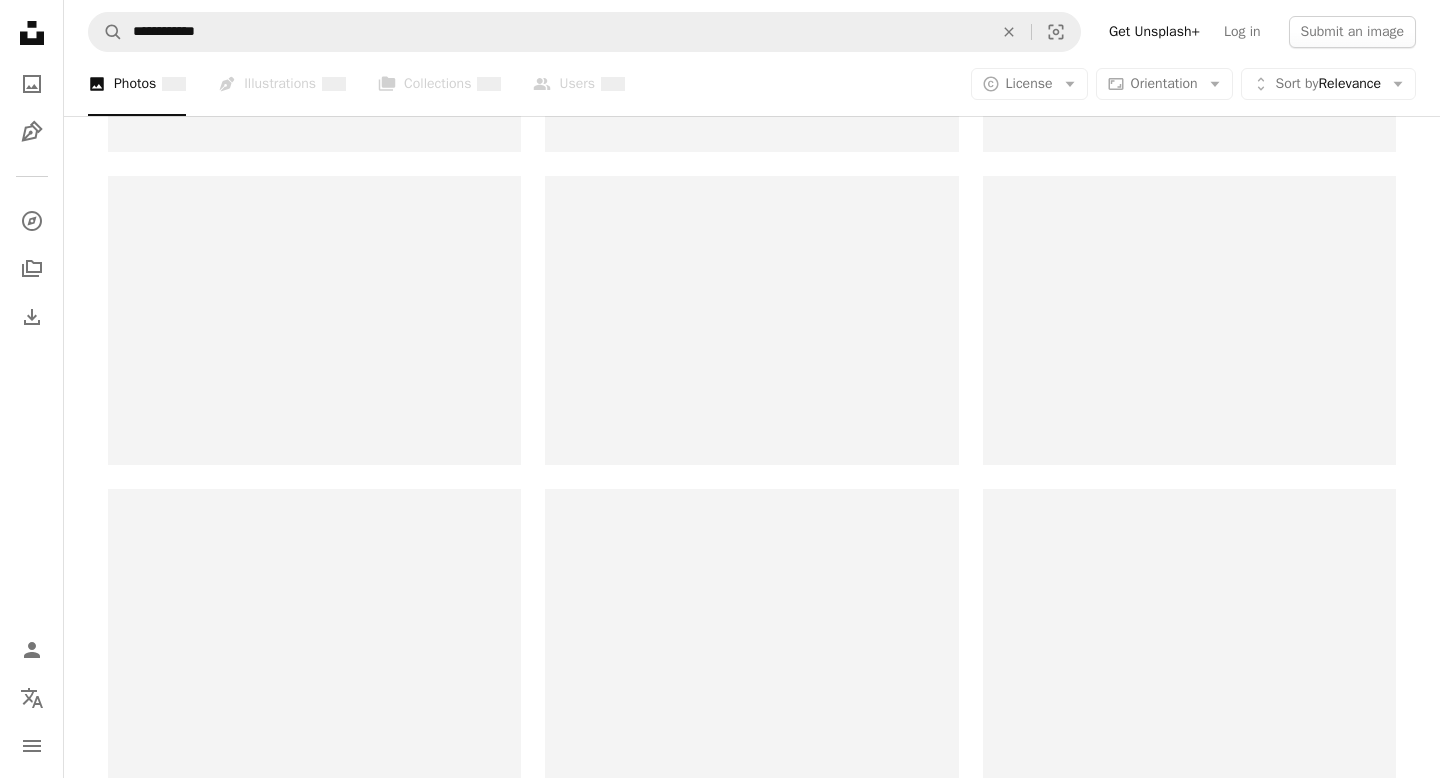 scroll, scrollTop: 0, scrollLeft: 0, axis: both 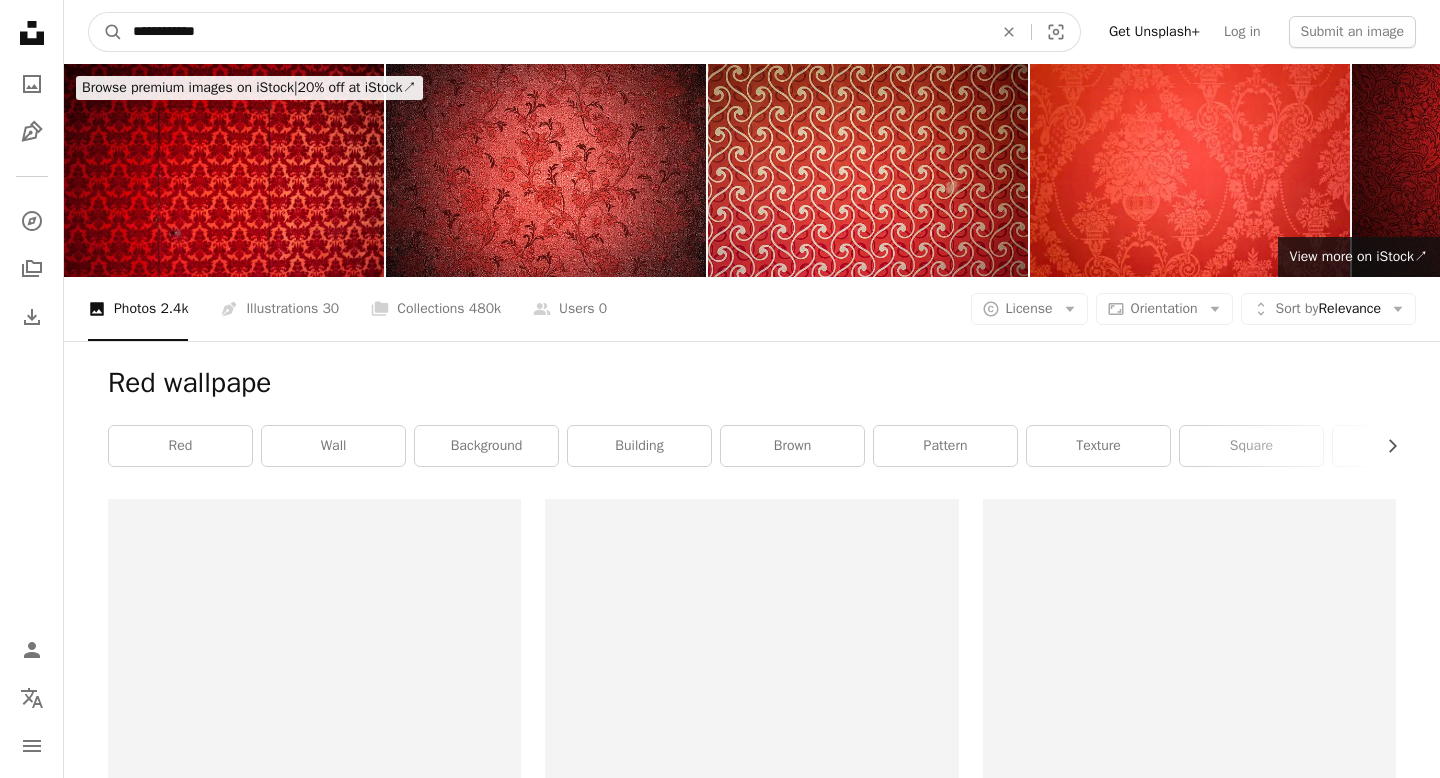 click on "**********" at bounding box center (555, 32) 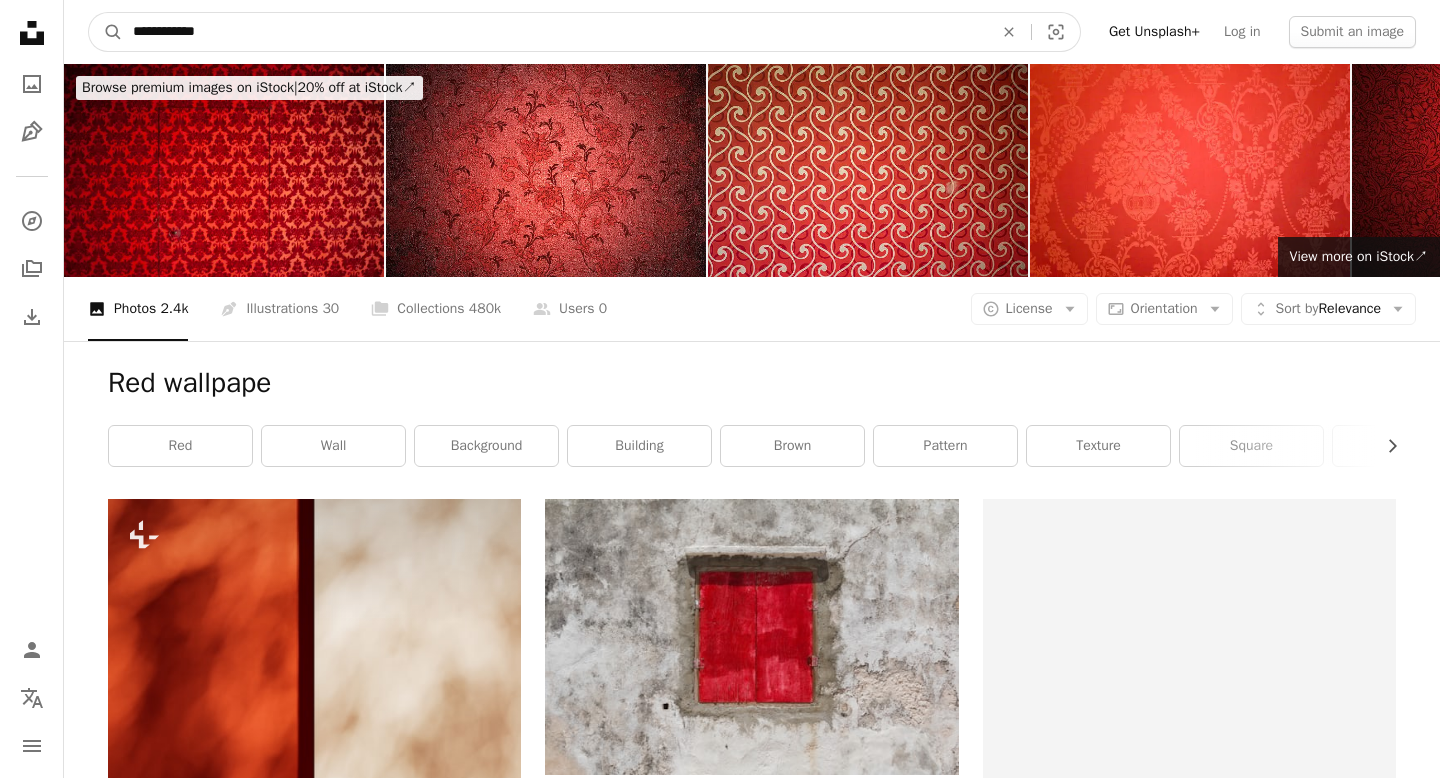 type on "**********" 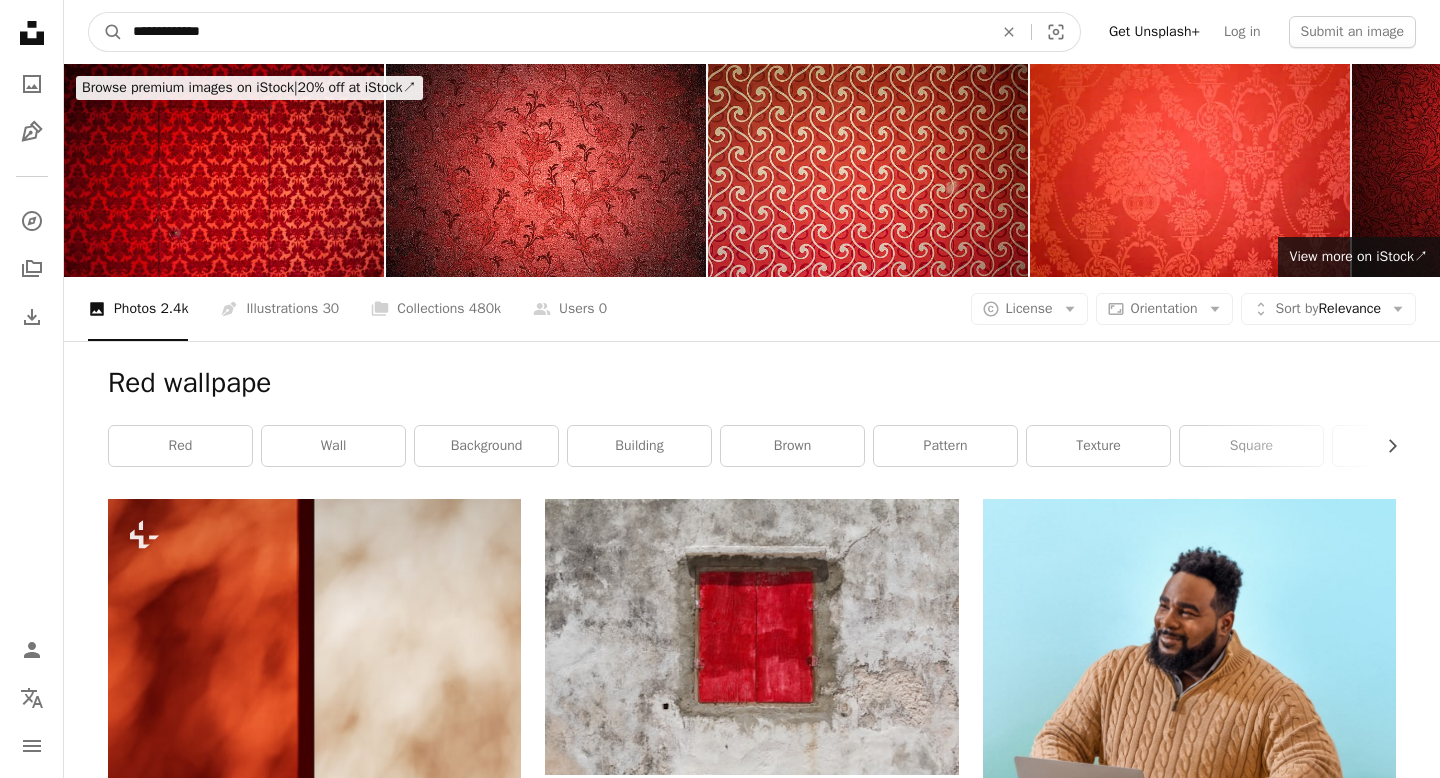 click on "A magnifying glass" at bounding box center [106, 32] 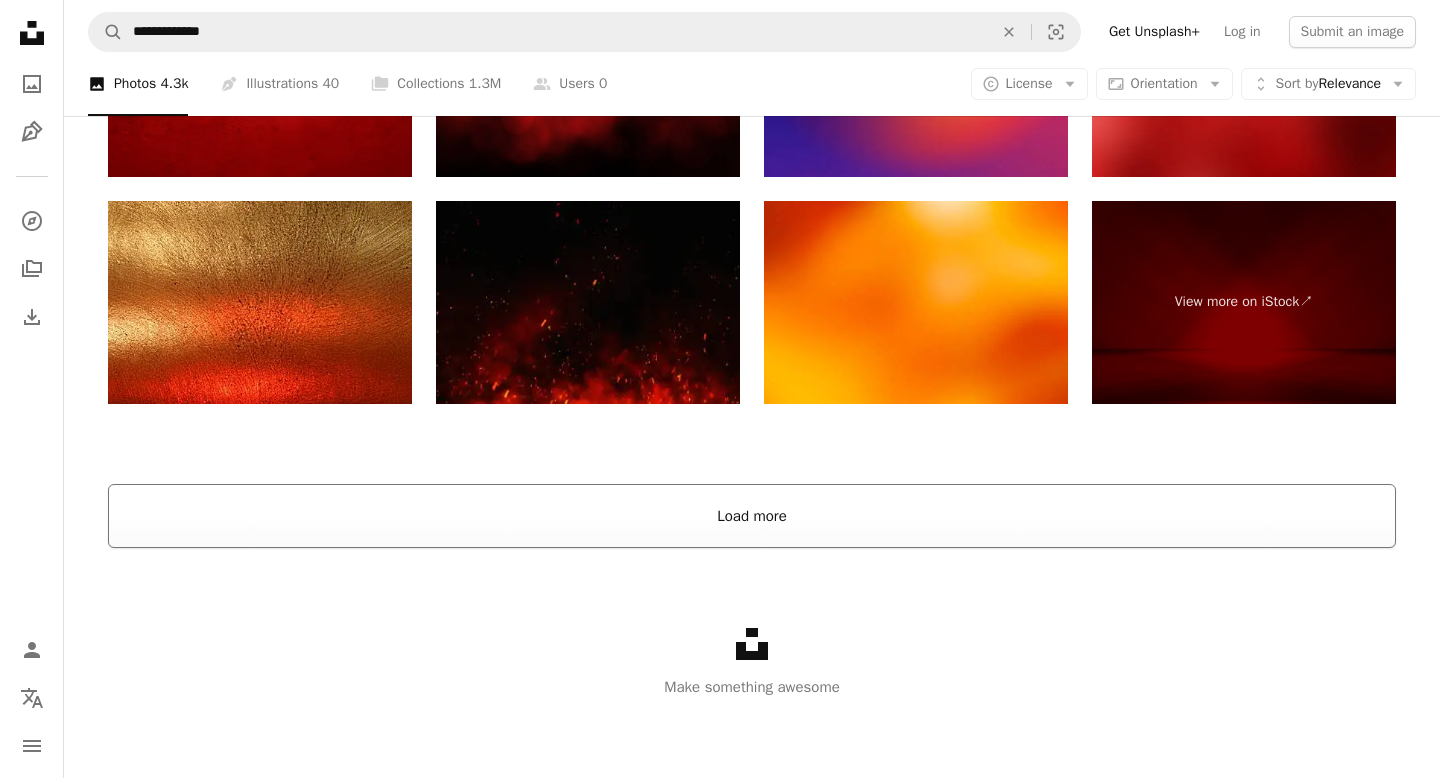 click on "Load more" at bounding box center (752, 516) 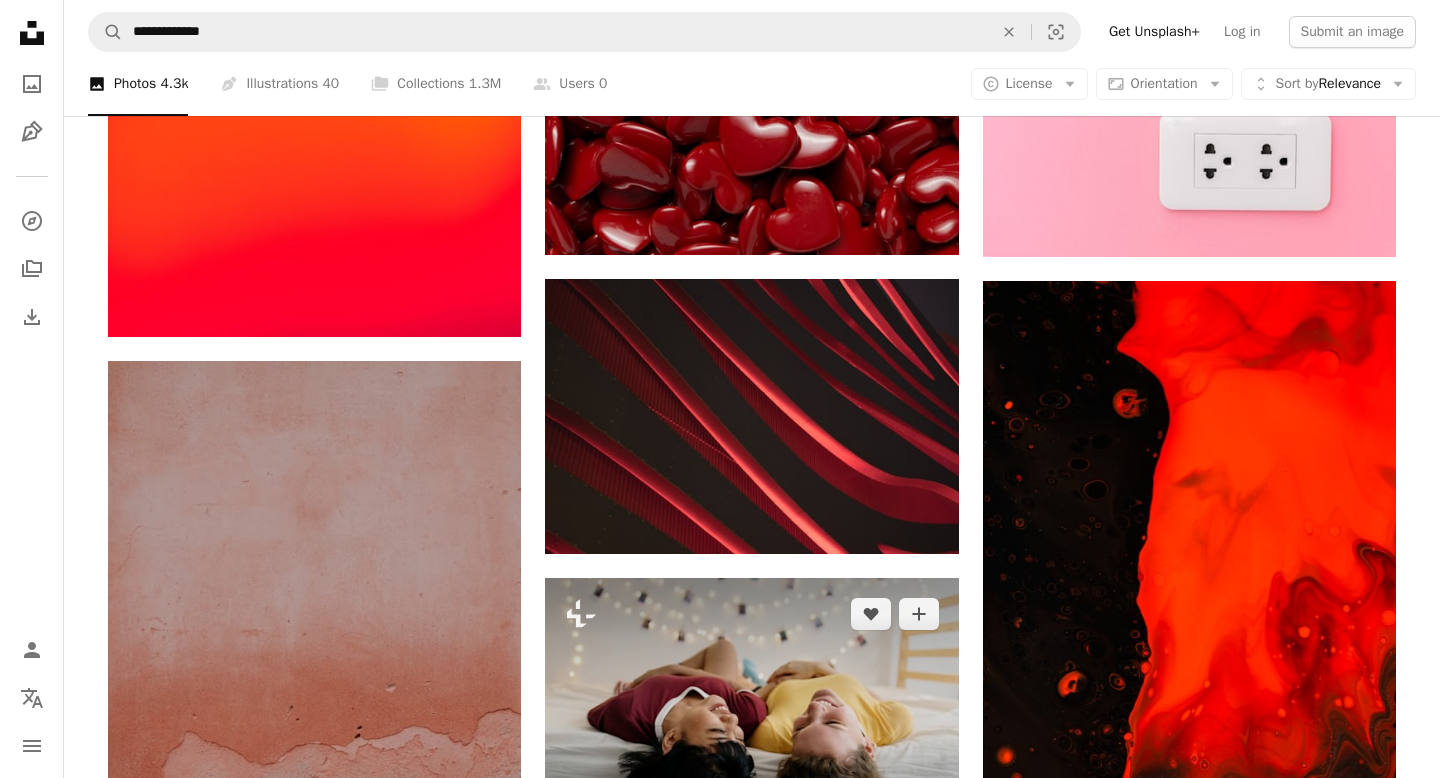 scroll, scrollTop: 8316, scrollLeft: 0, axis: vertical 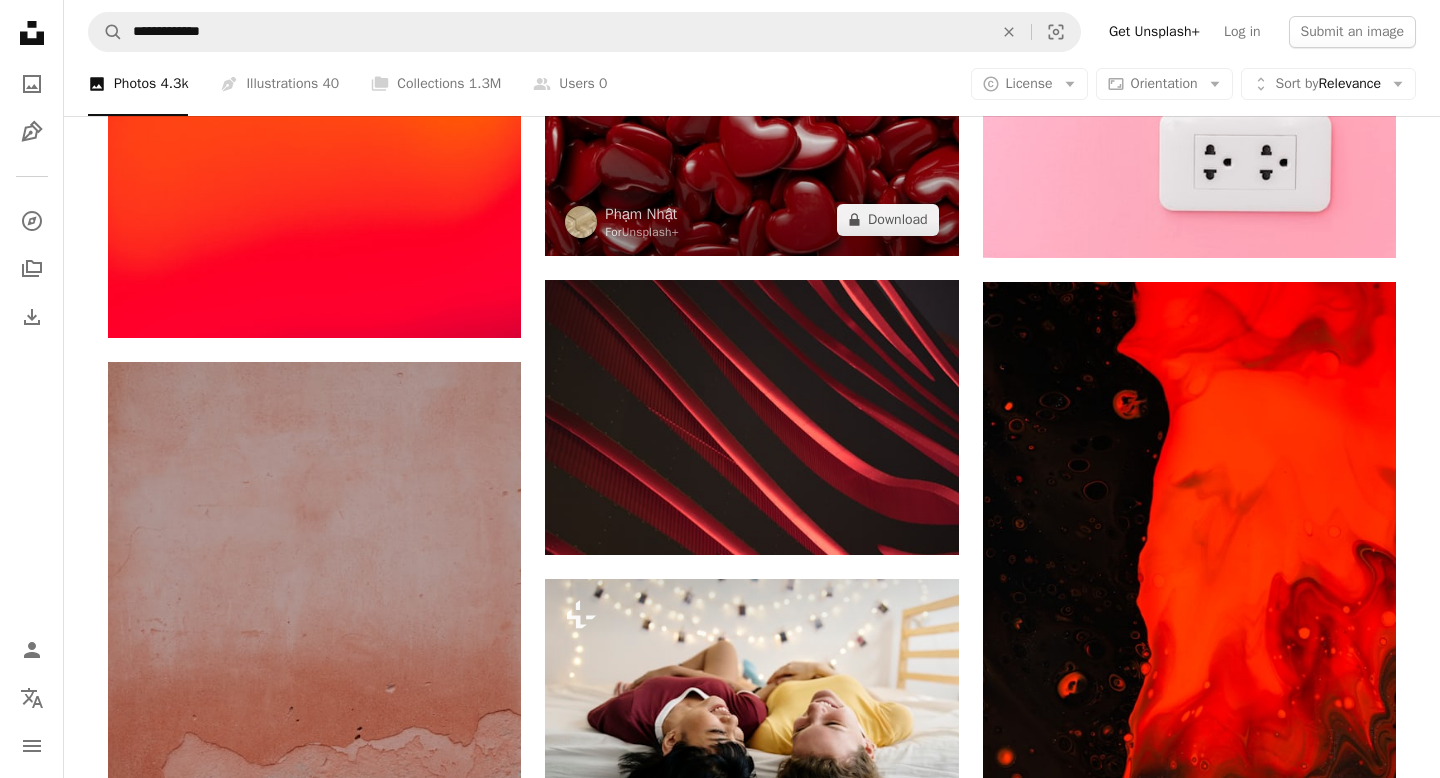 click at bounding box center [751, 139] 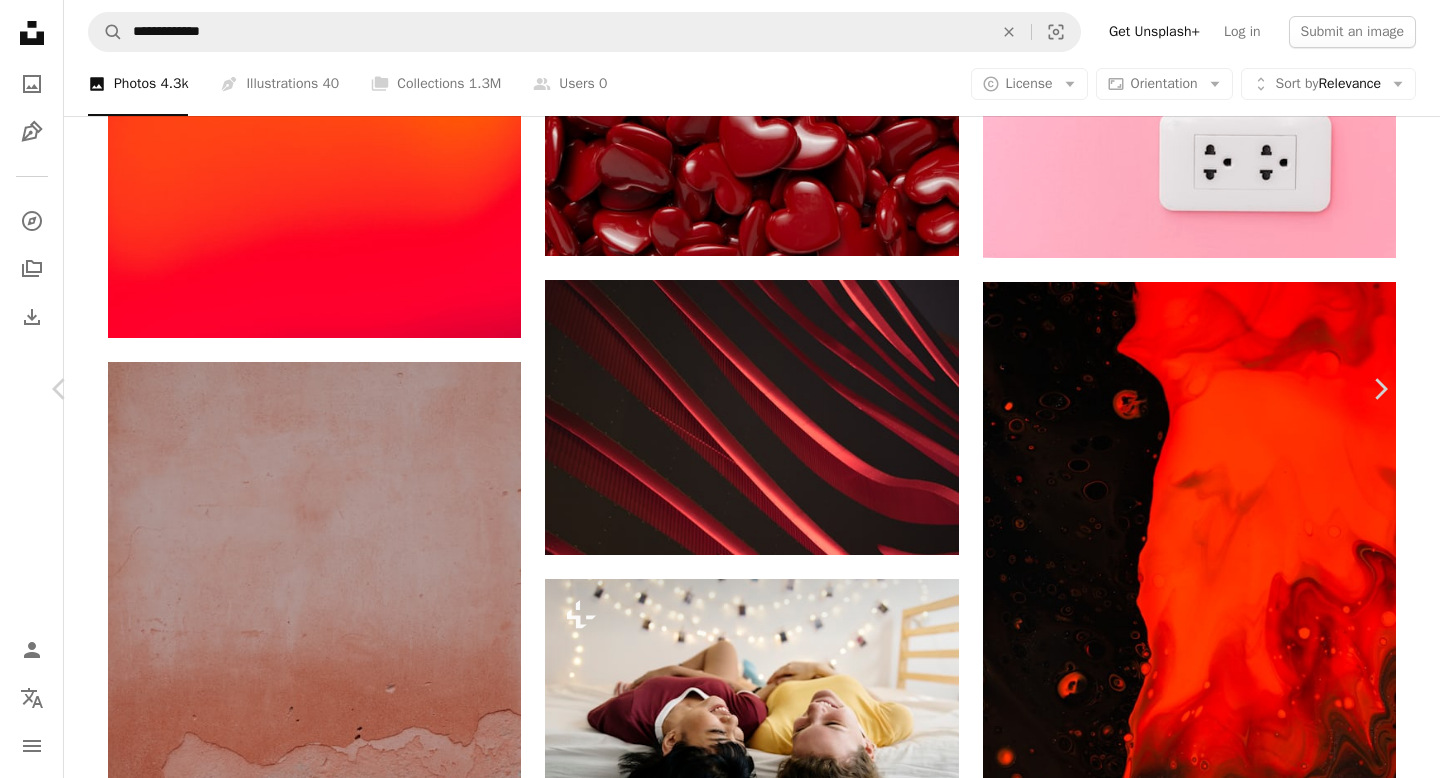 click on "An X shape" at bounding box center (20, 20) 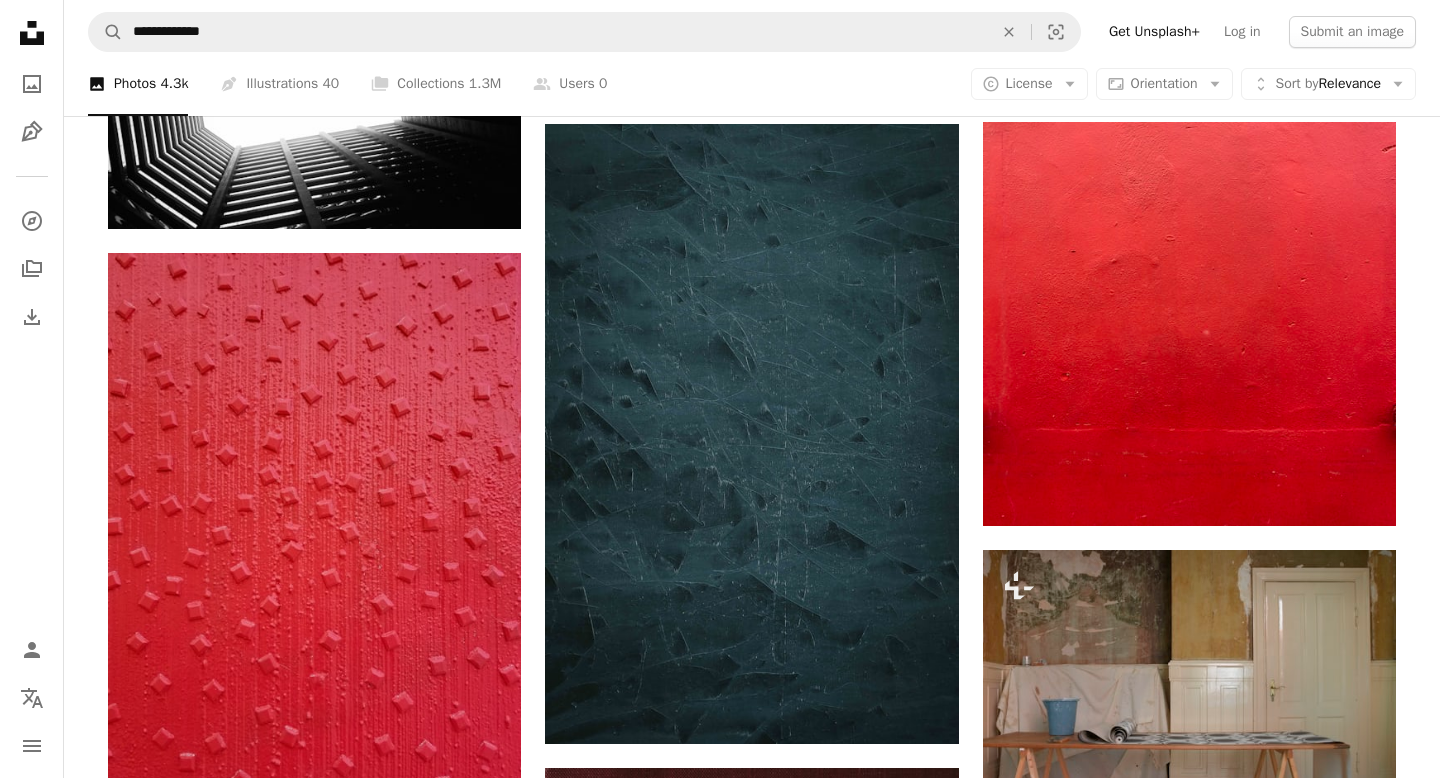 scroll, scrollTop: 16080, scrollLeft: 0, axis: vertical 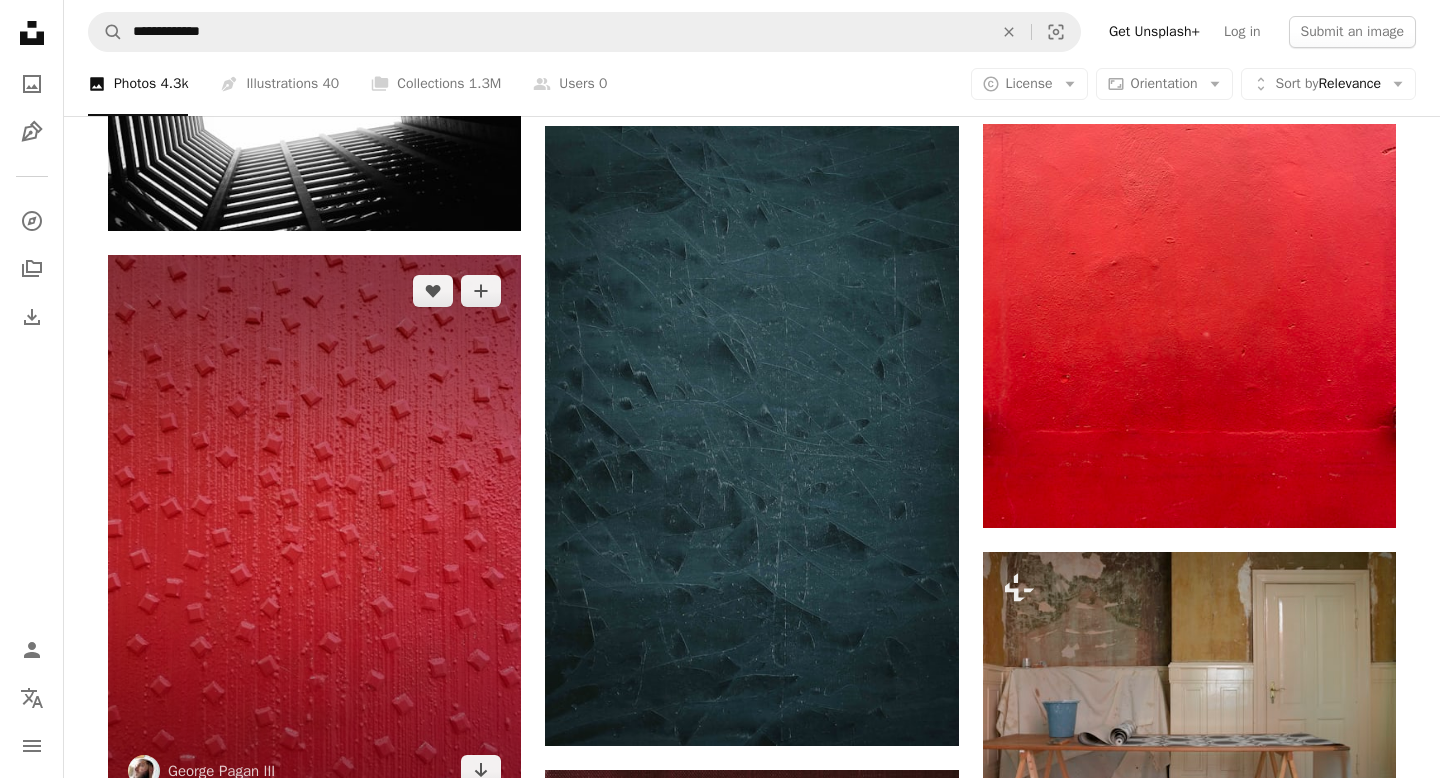 click at bounding box center (314, 530) 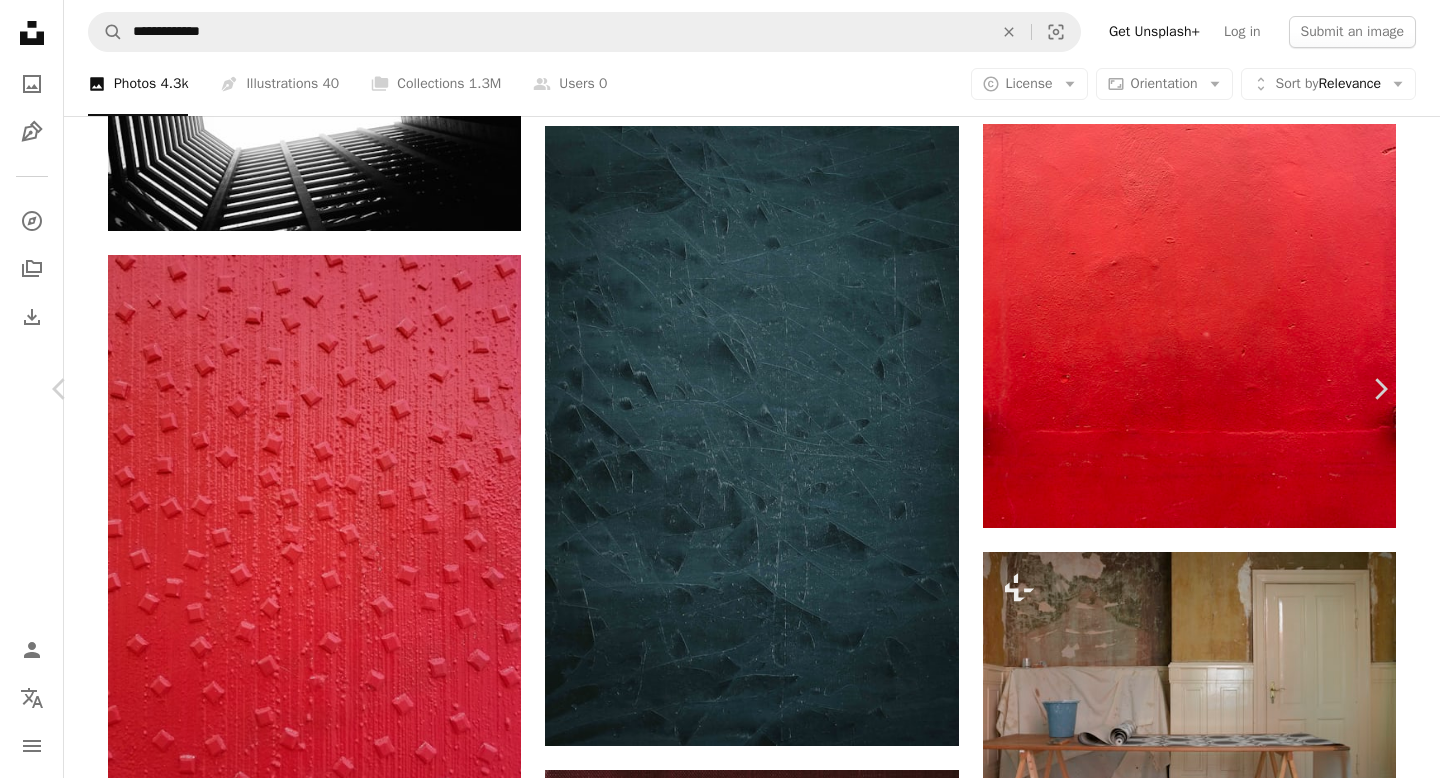 click on "Chevron down" 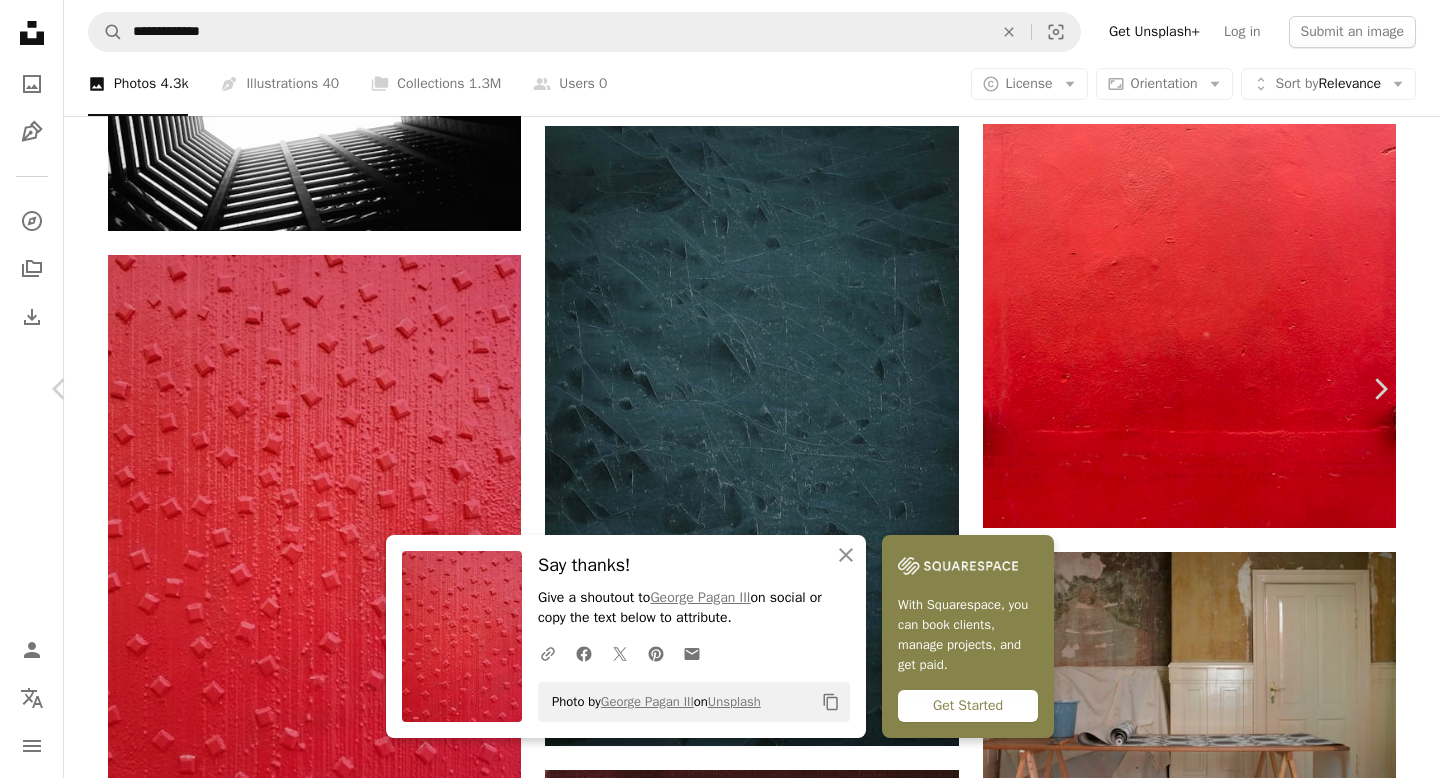 click on "An X shape" at bounding box center [20, 20] 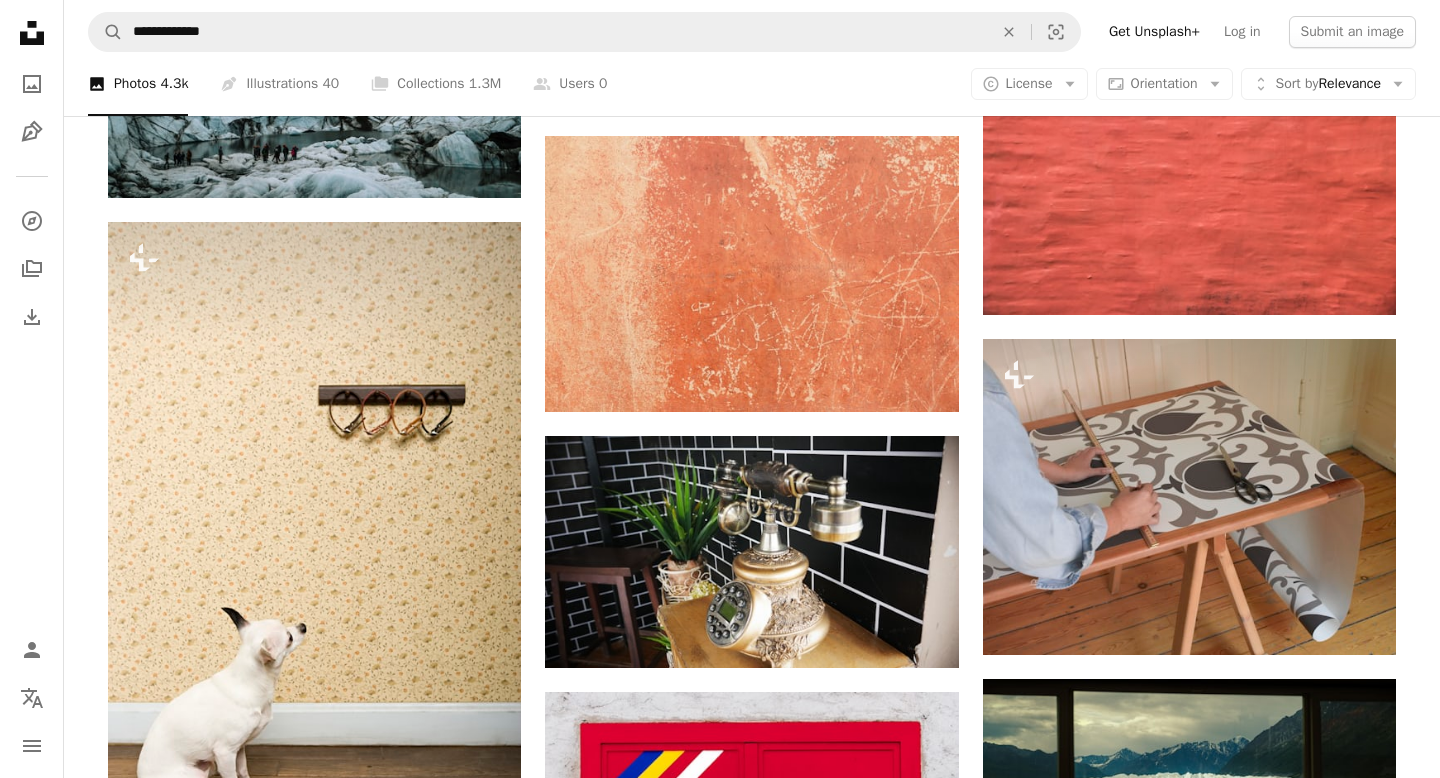 scroll, scrollTop: 19653, scrollLeft: 0, axis: vertical 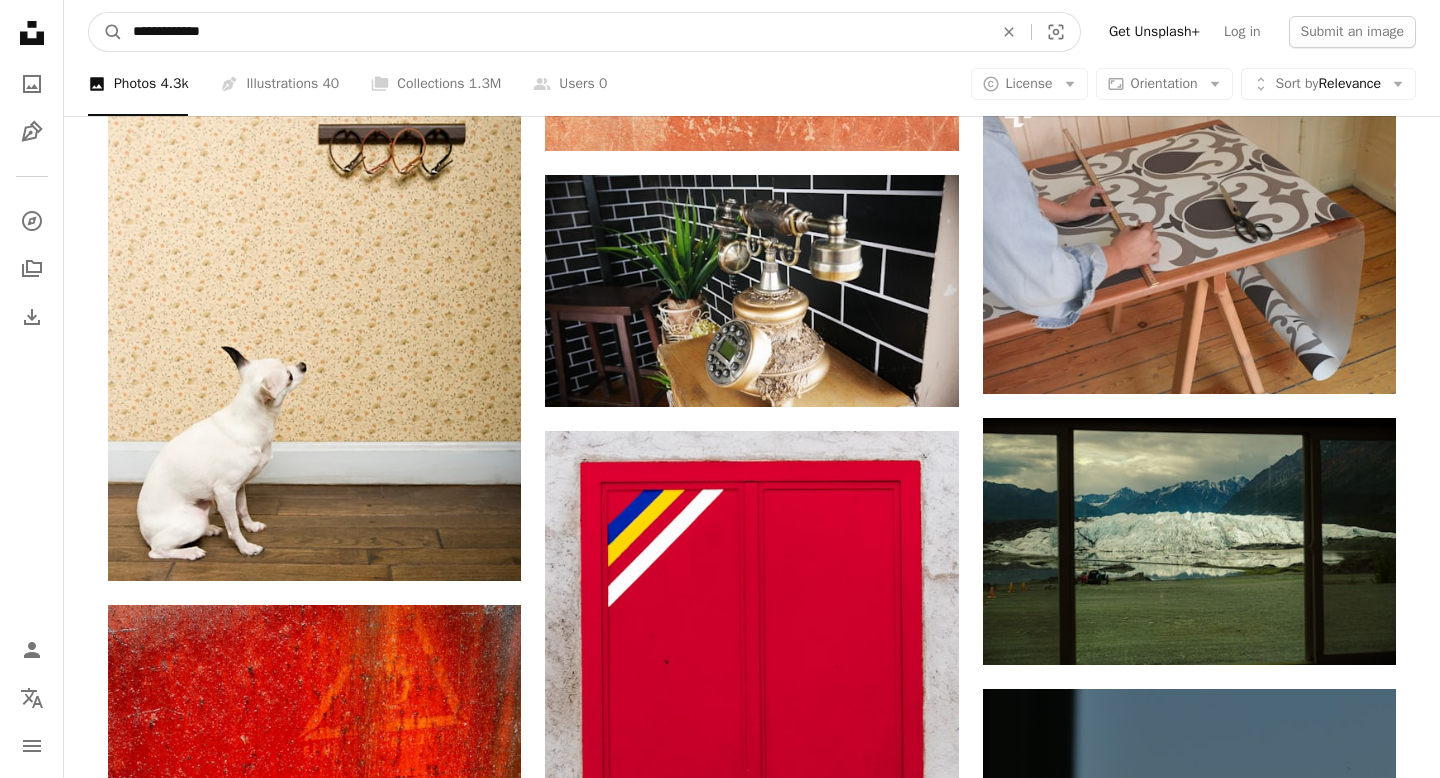 drag, startPoint x: 274, startPoint y: 35, endPoint x: 53, endPoint y: 30, distance: 221.05655 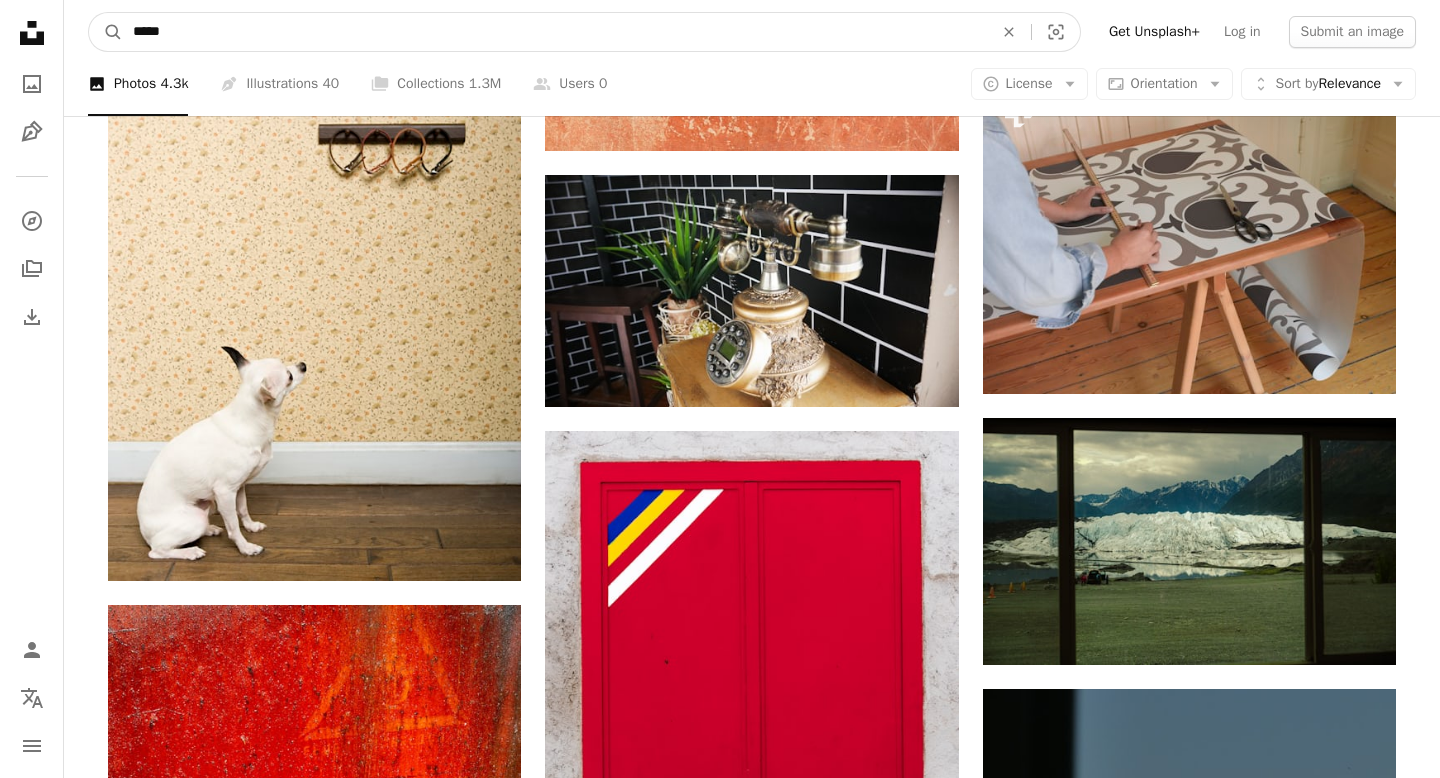 type on "******" 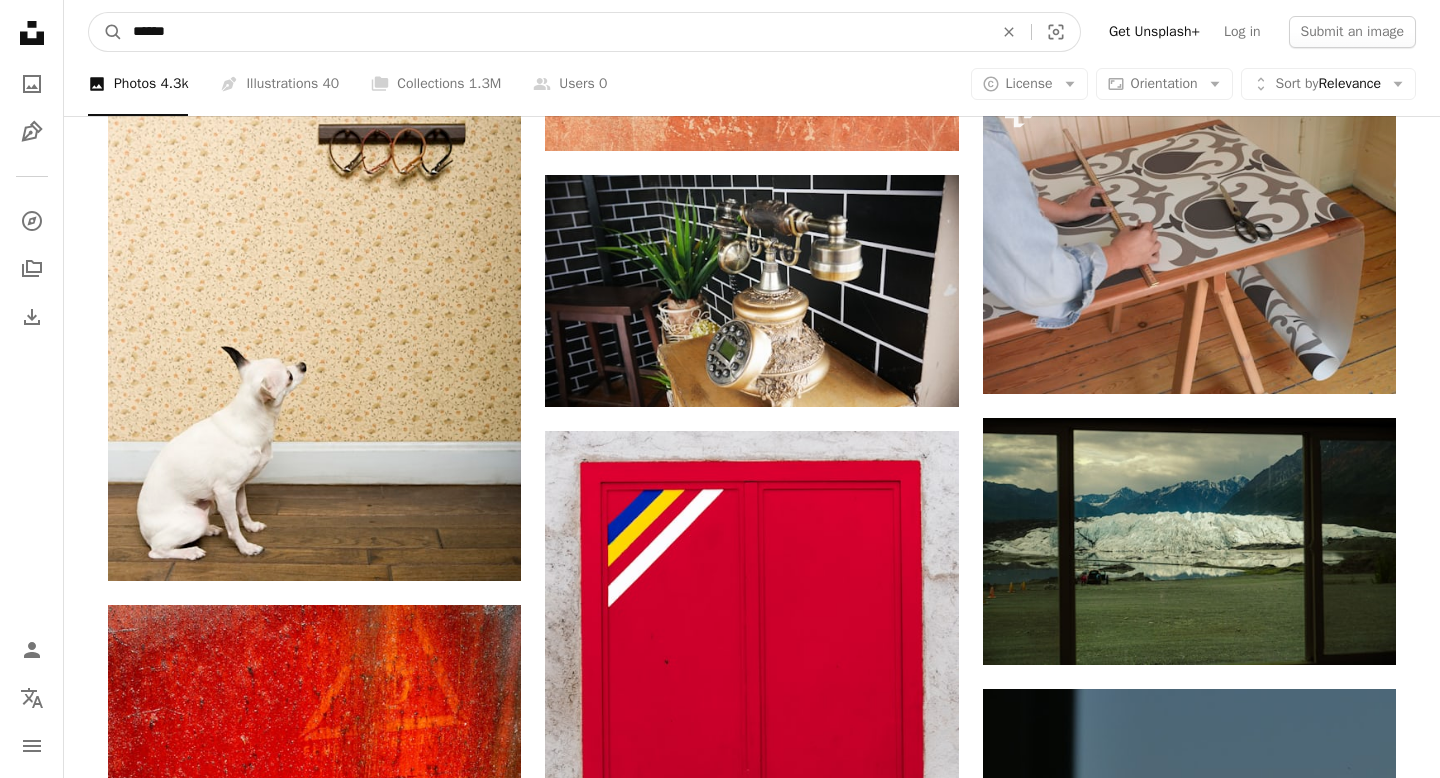 click on "A magnifying glass" at bounding box center [106, 32] 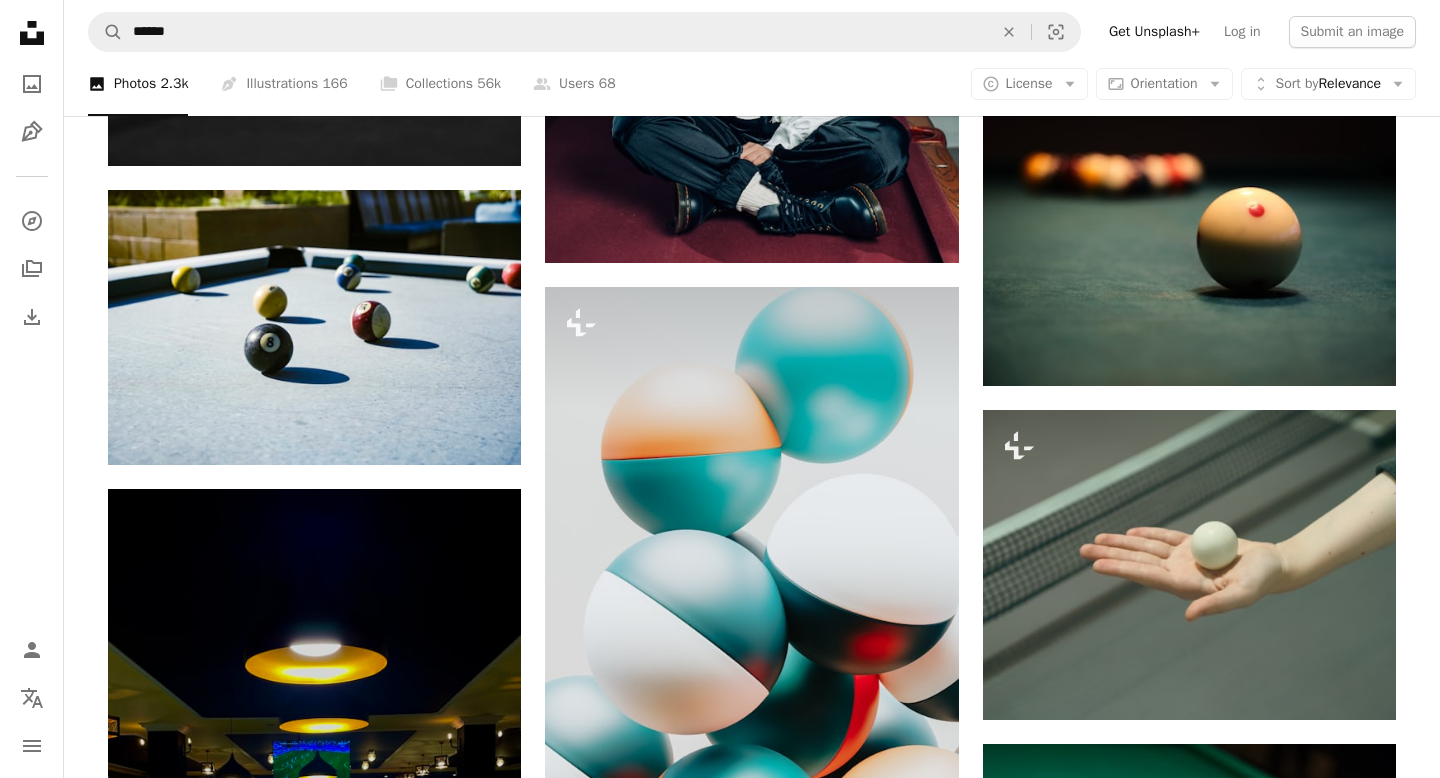 scroll, scrollTop: 2435, scrollLeft: 0, axis: vertical 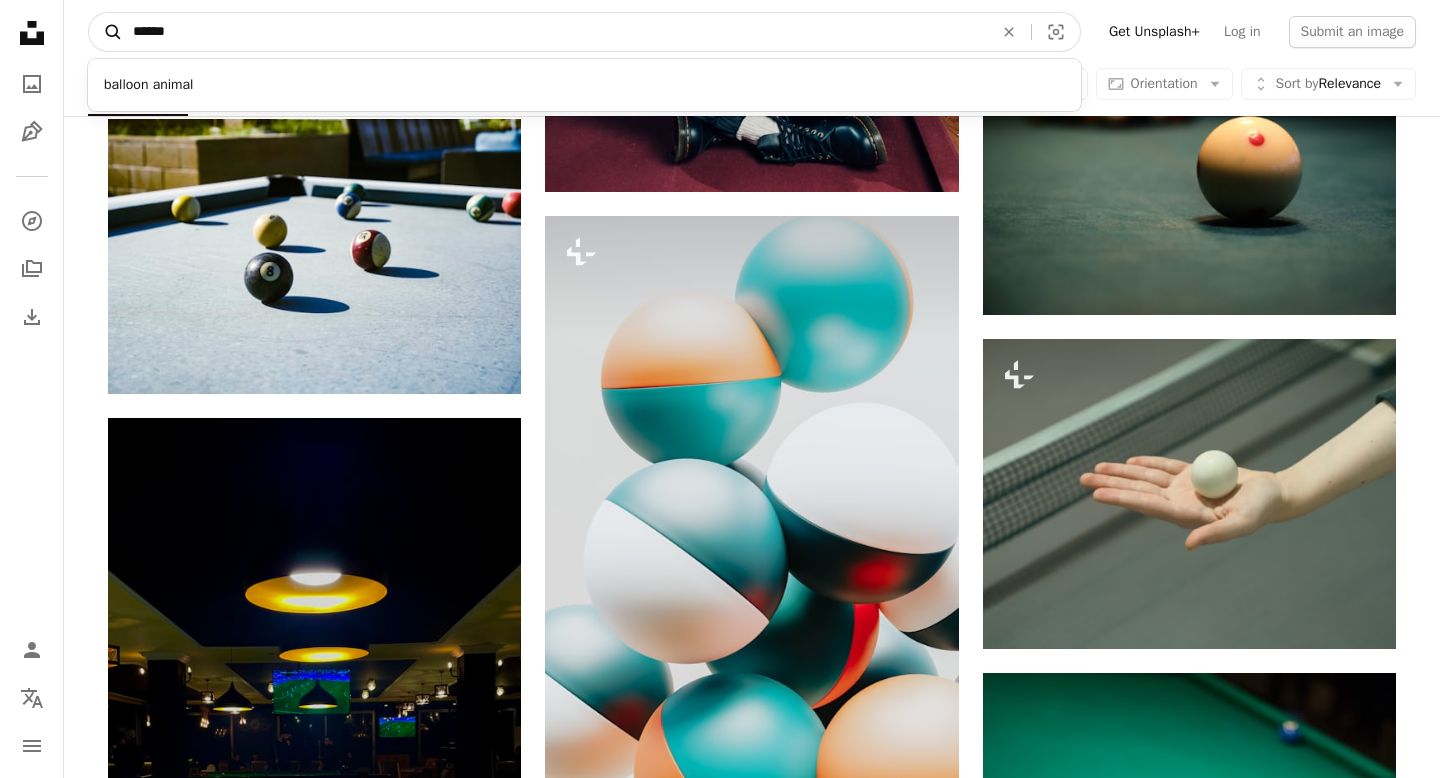 drag, startPoint x: 191, startPoint y: 24, endPoint x: 88, endPoint y: 22, distance: 103.01942 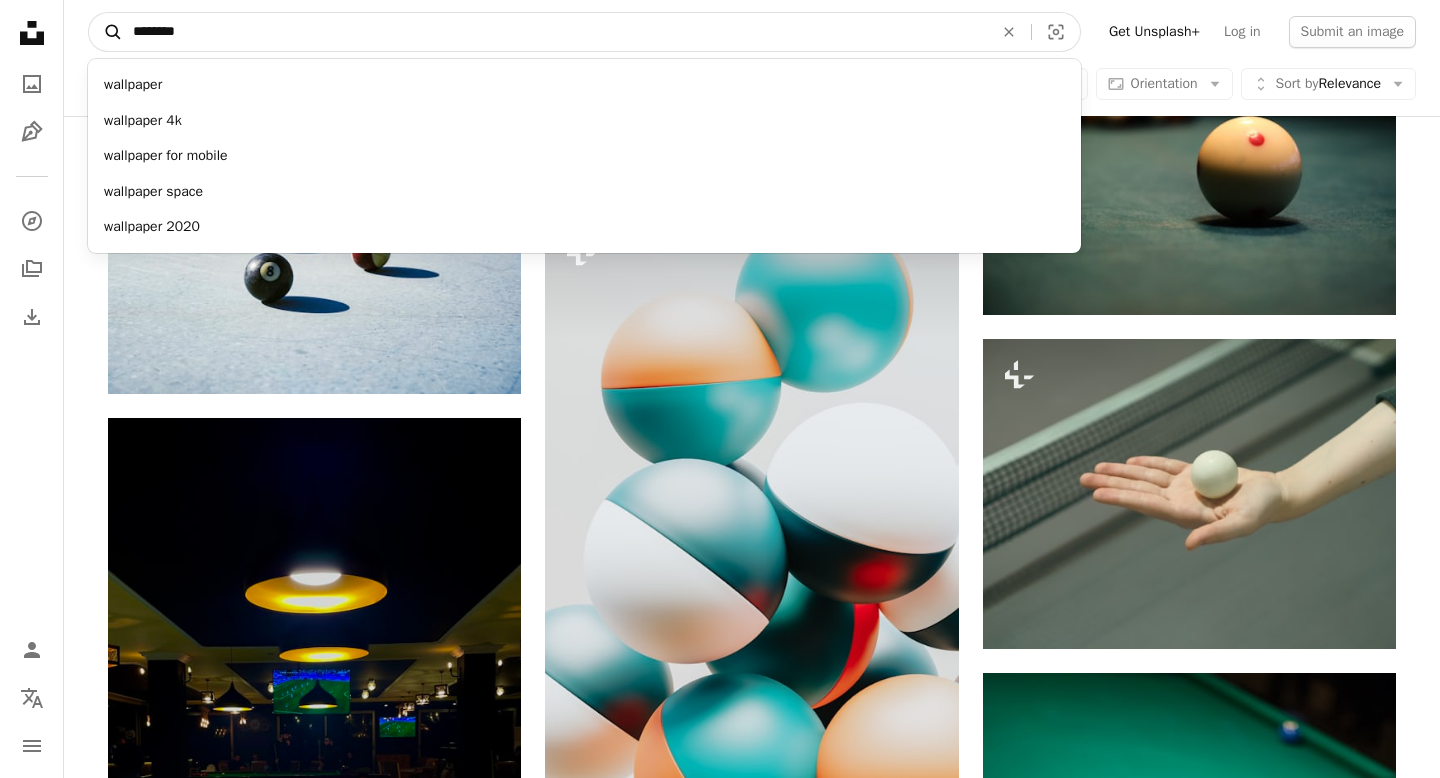 type on "*********" 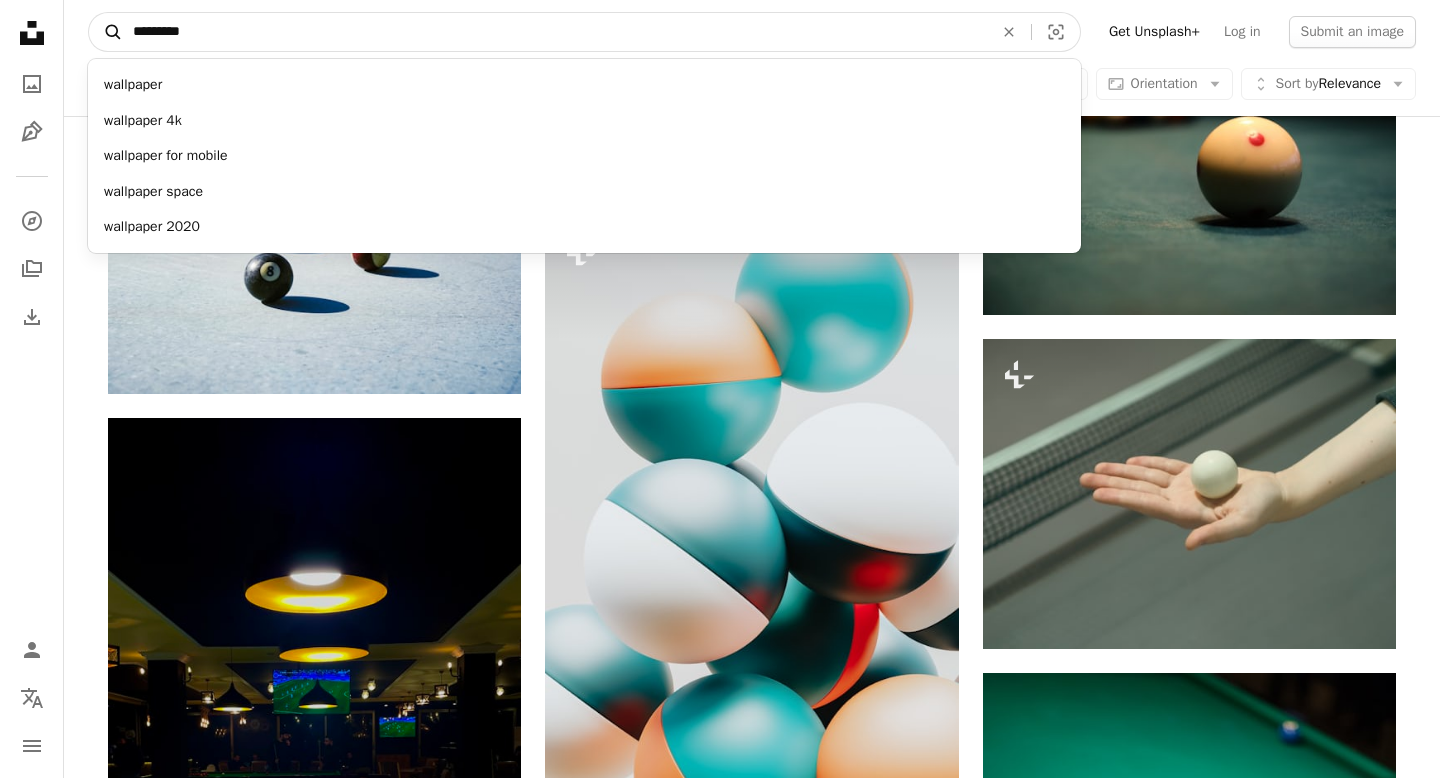 click on "A magnifying glass" at bounding box center [106, 32] 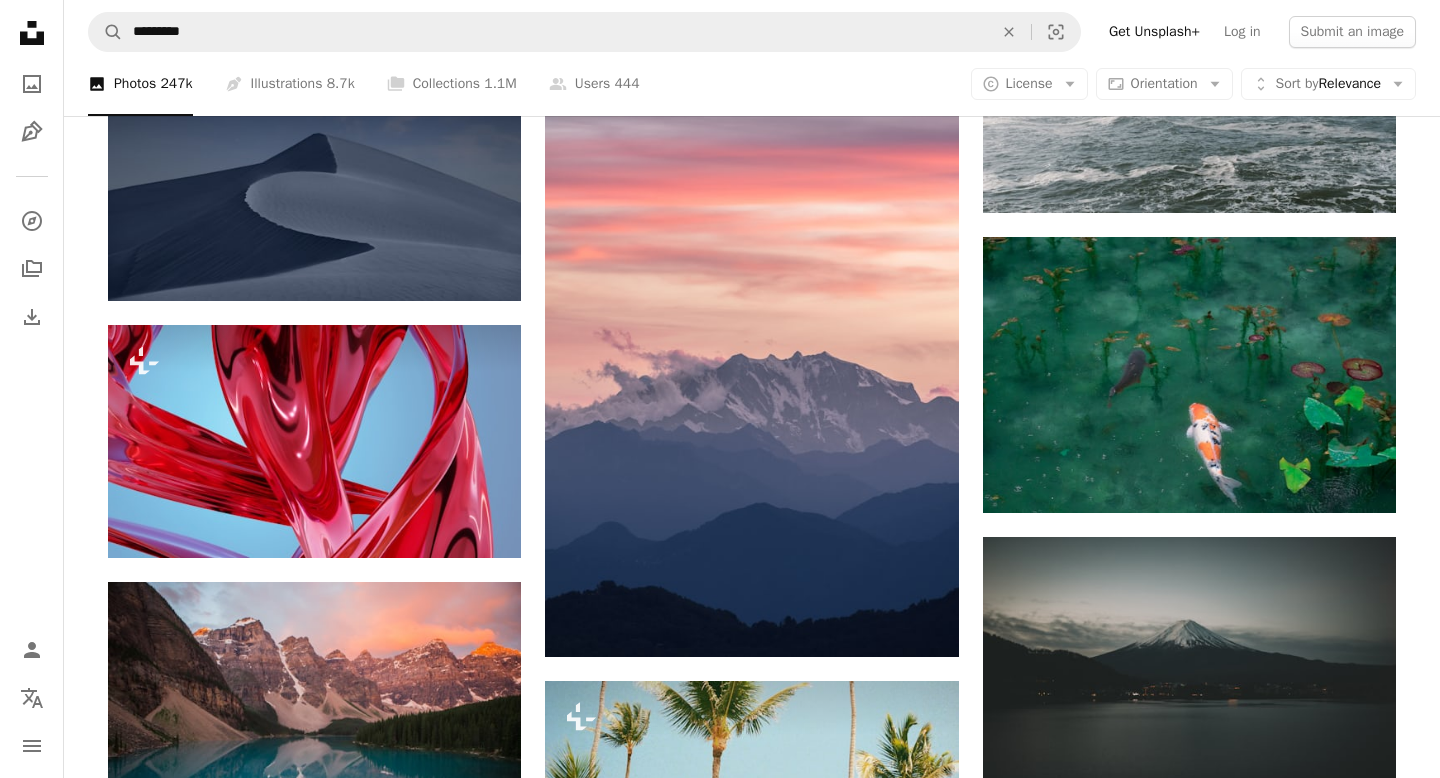 scroll, scrollTop: 8120, scrollLeft: 0, axis: vertical 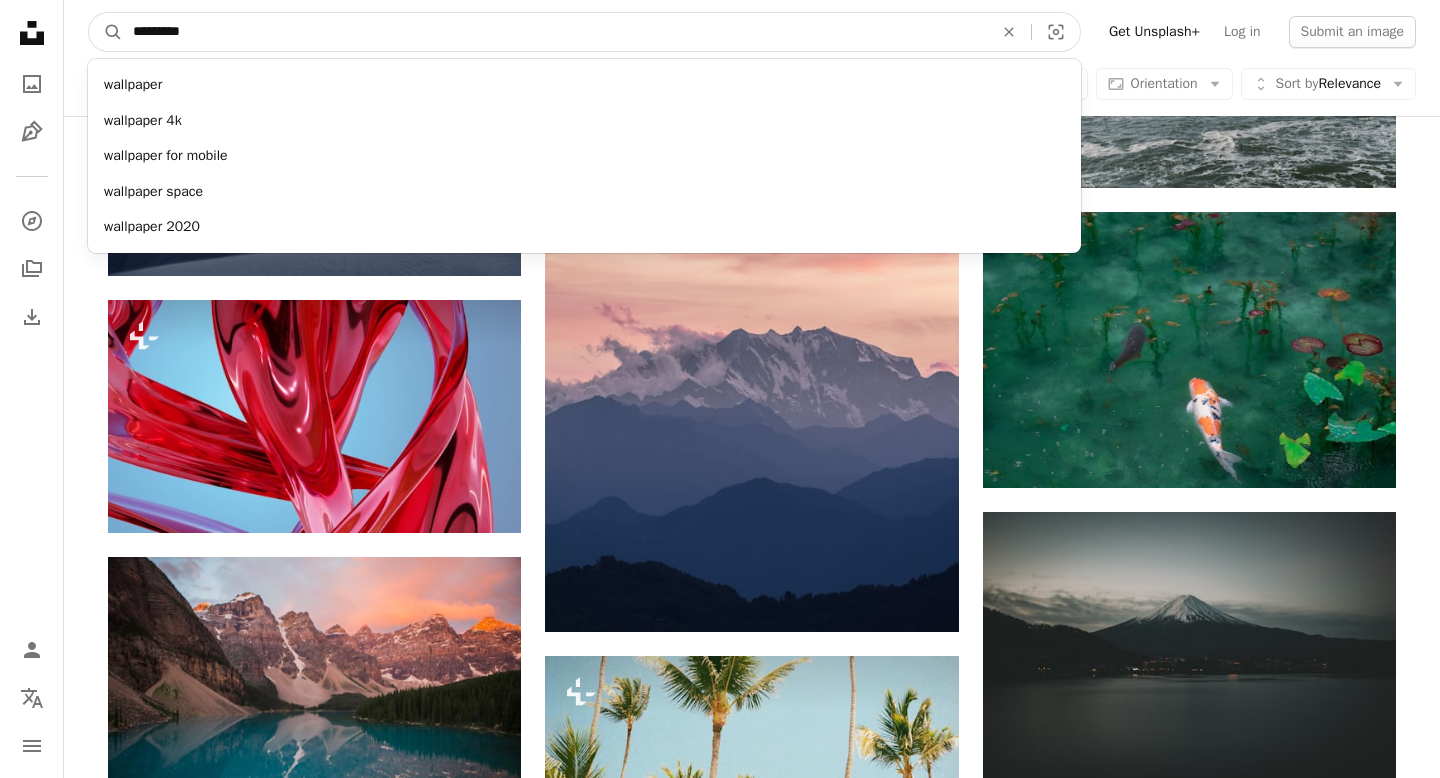 drag, startPoint x: 256, startPoint y: 32, endPoint x: 85, endPoint y: 29, distance: 171.0263 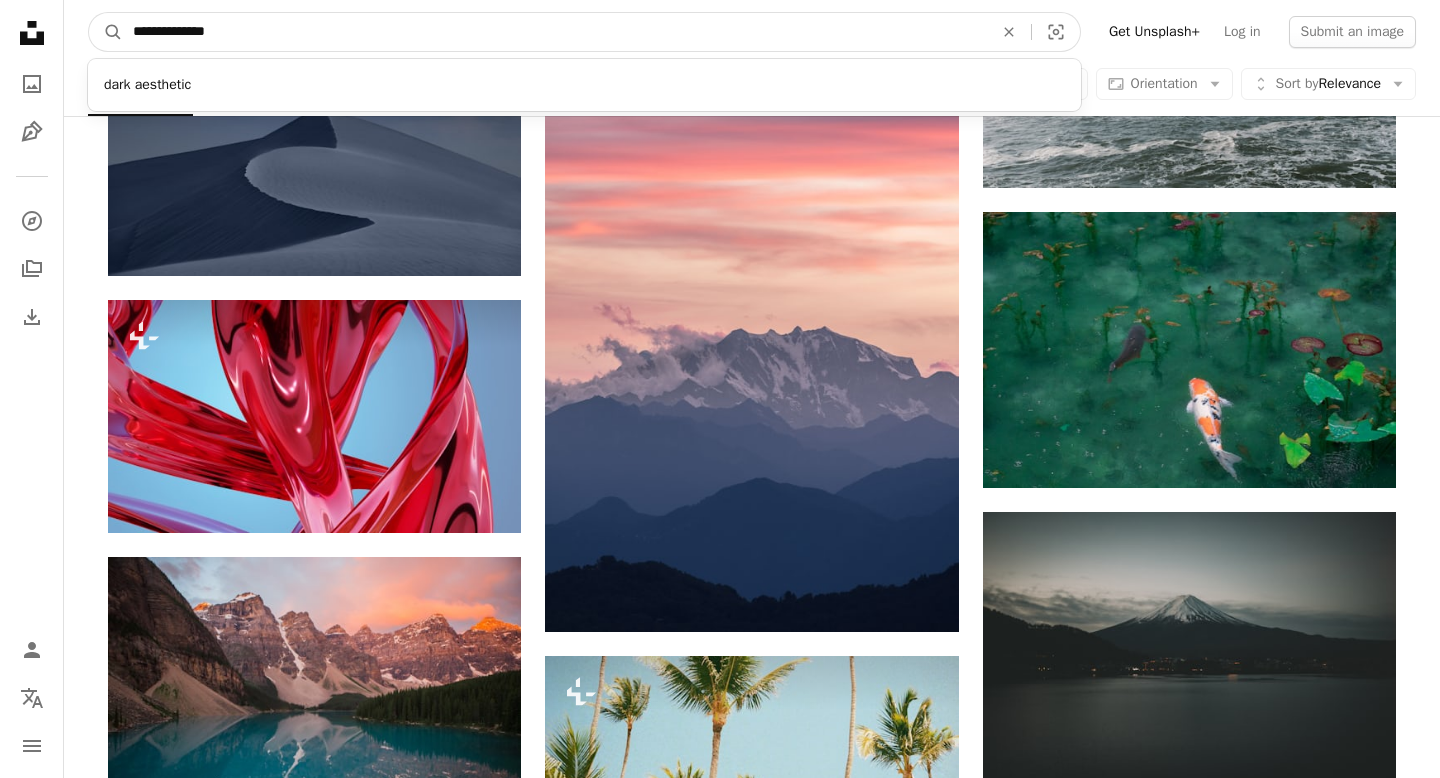 type on "**********" 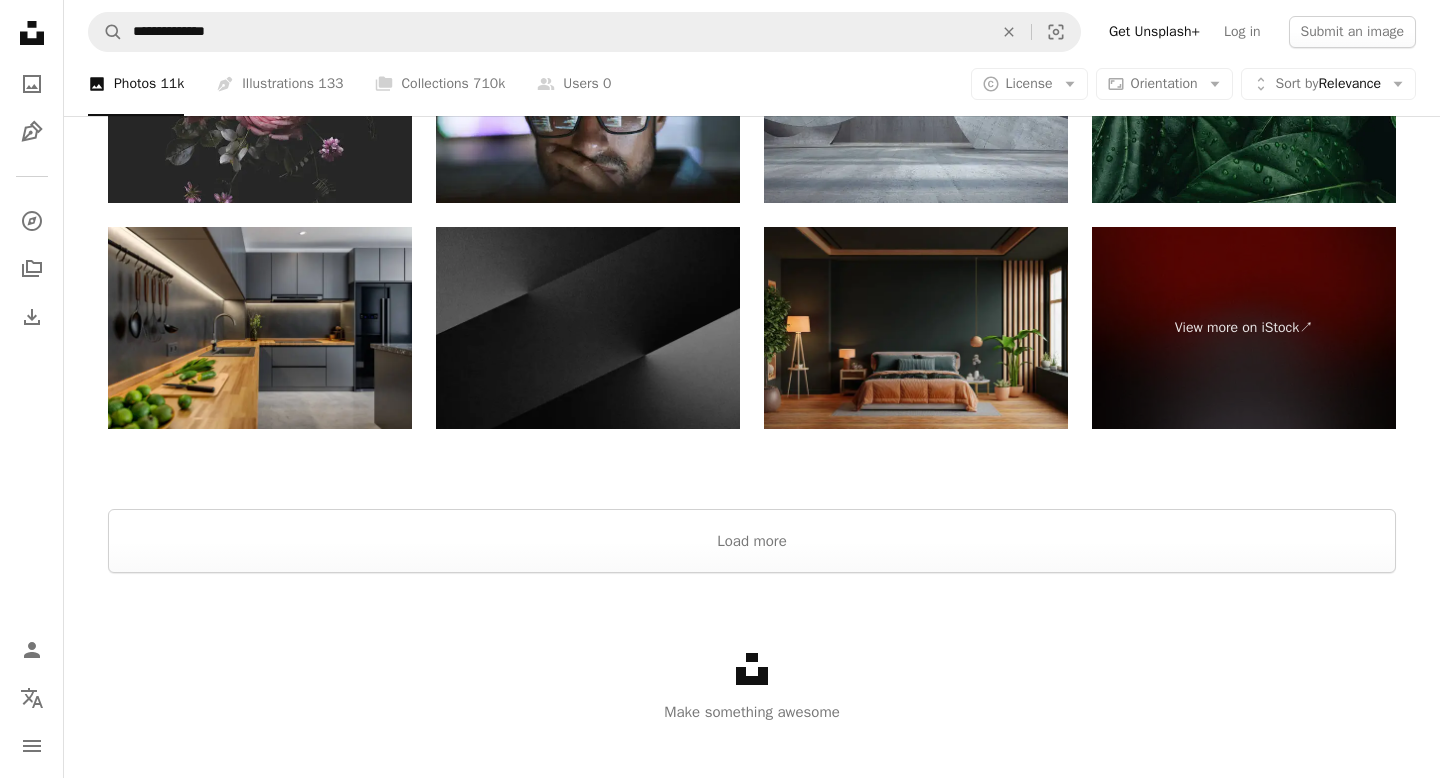 scroll, scrollTop: 4098, scrollLeft: 0, axis: vertical 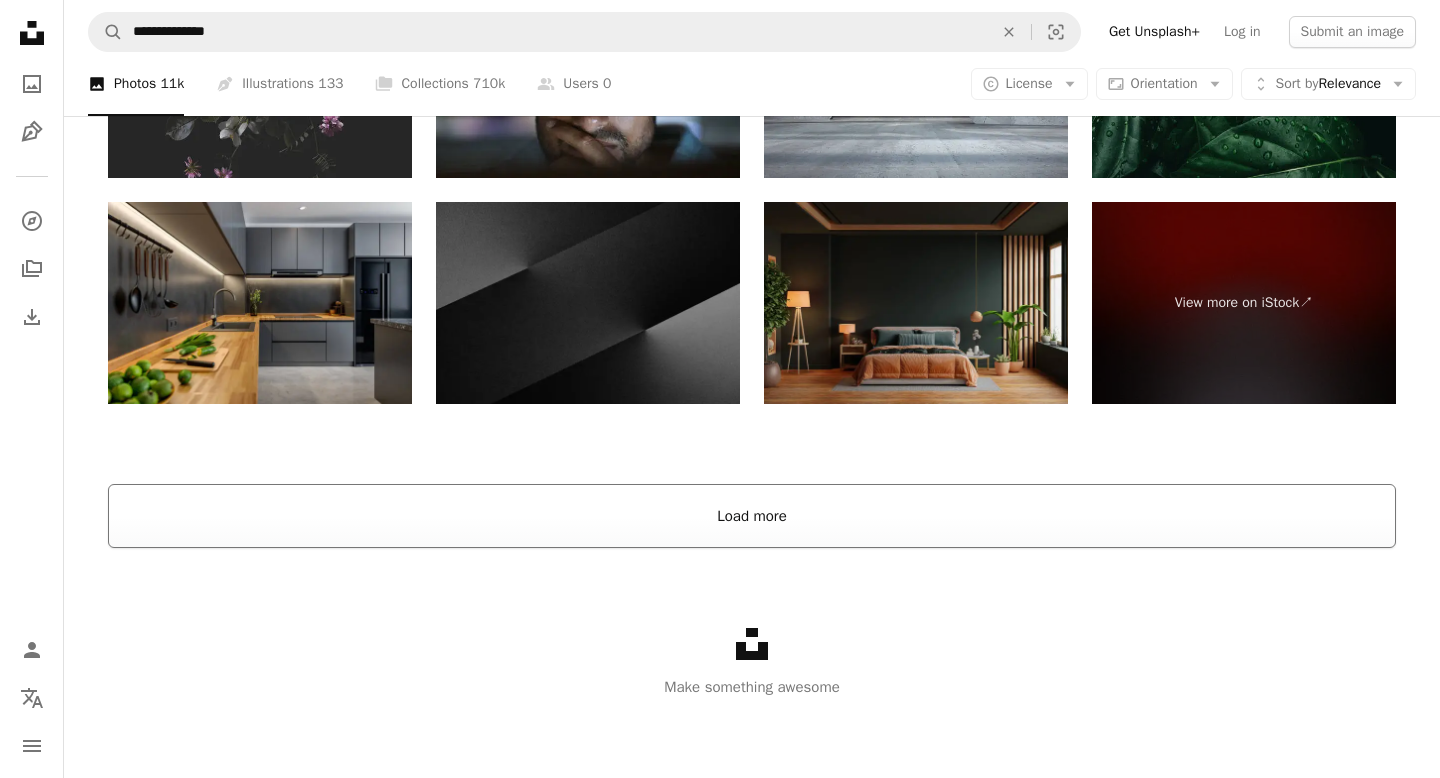 click on "Load more" at bounding box center (752, 516) 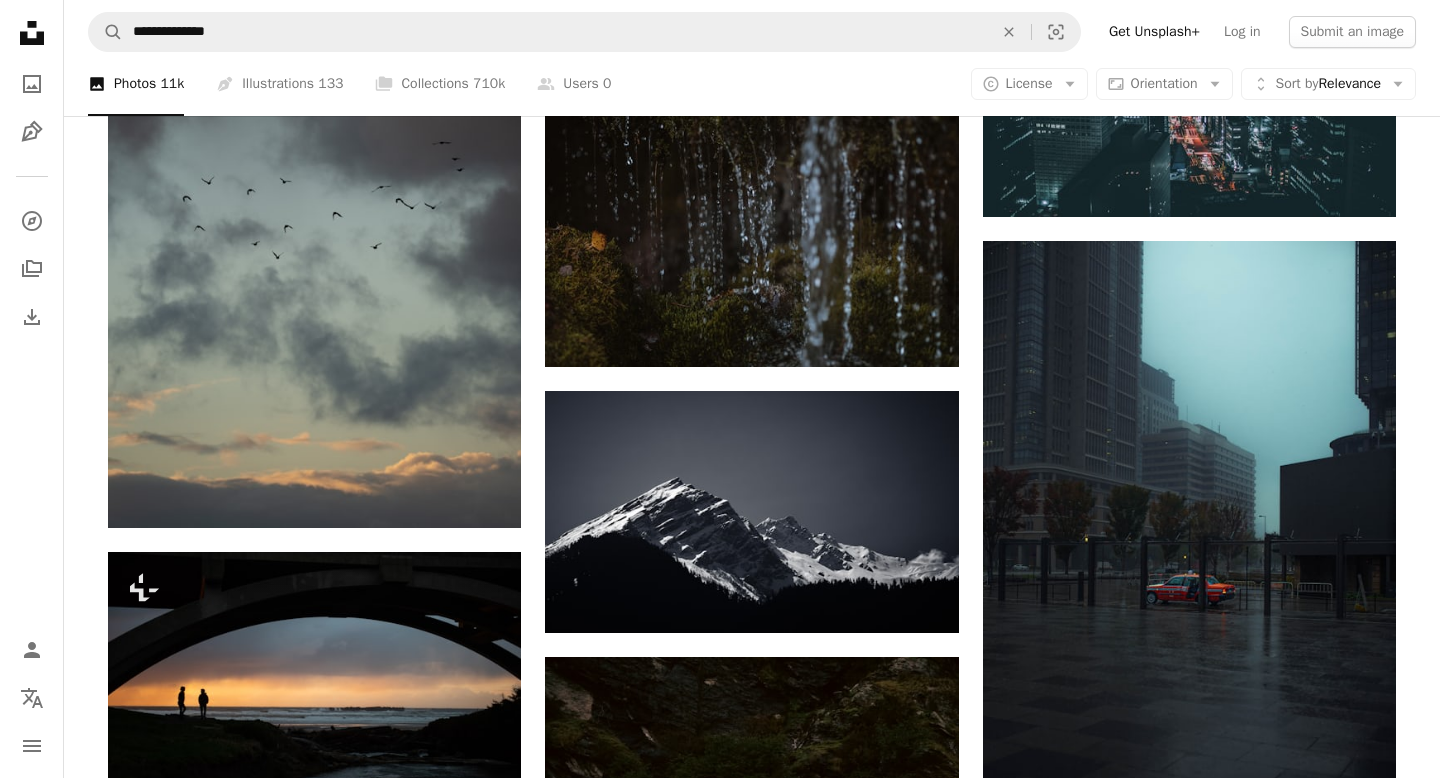 scroll, scrollTop: 10306, scrollLeft: 0, axis: vertical 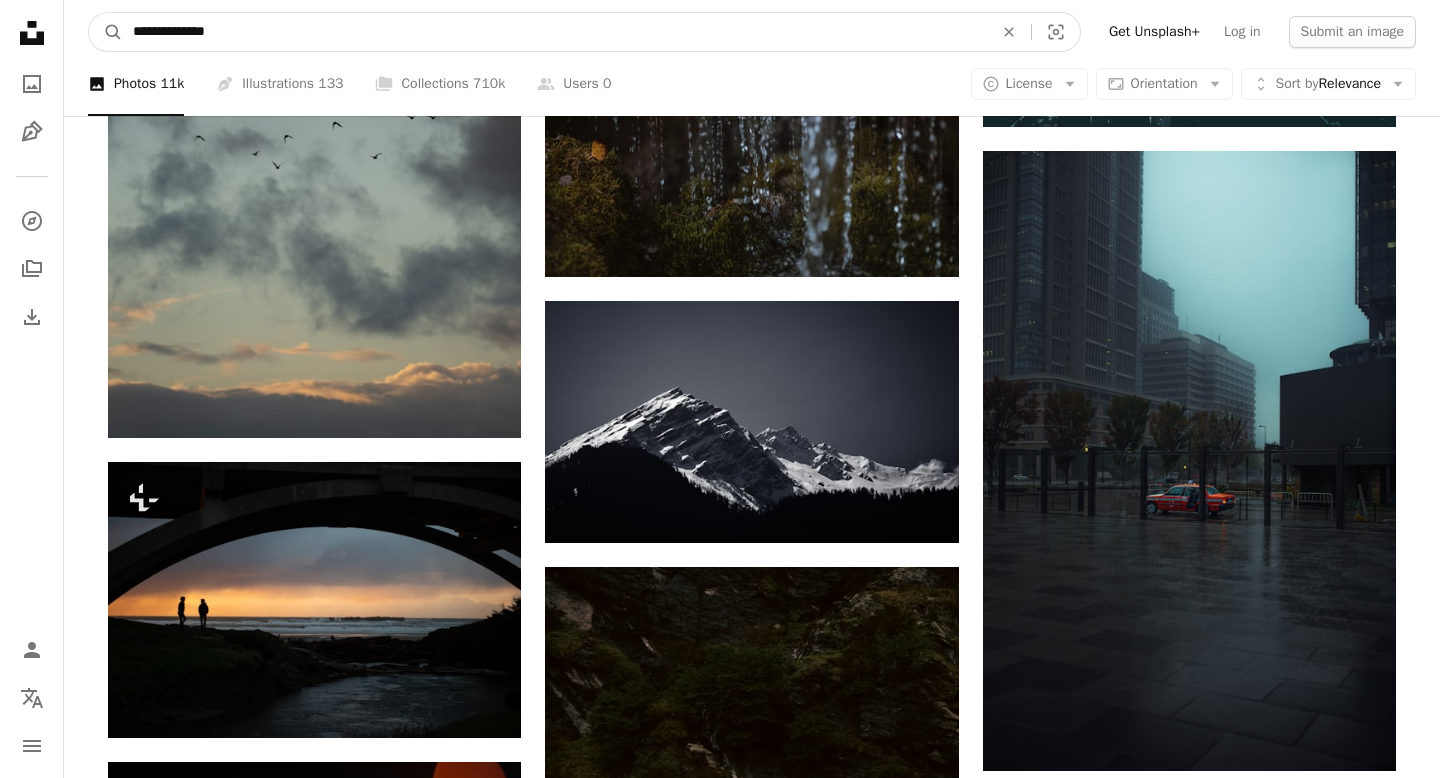 drag, startPoint x: 251, startPoint y: 29, endPoint x: 50, endPoint y: 12, distance: 201.71762 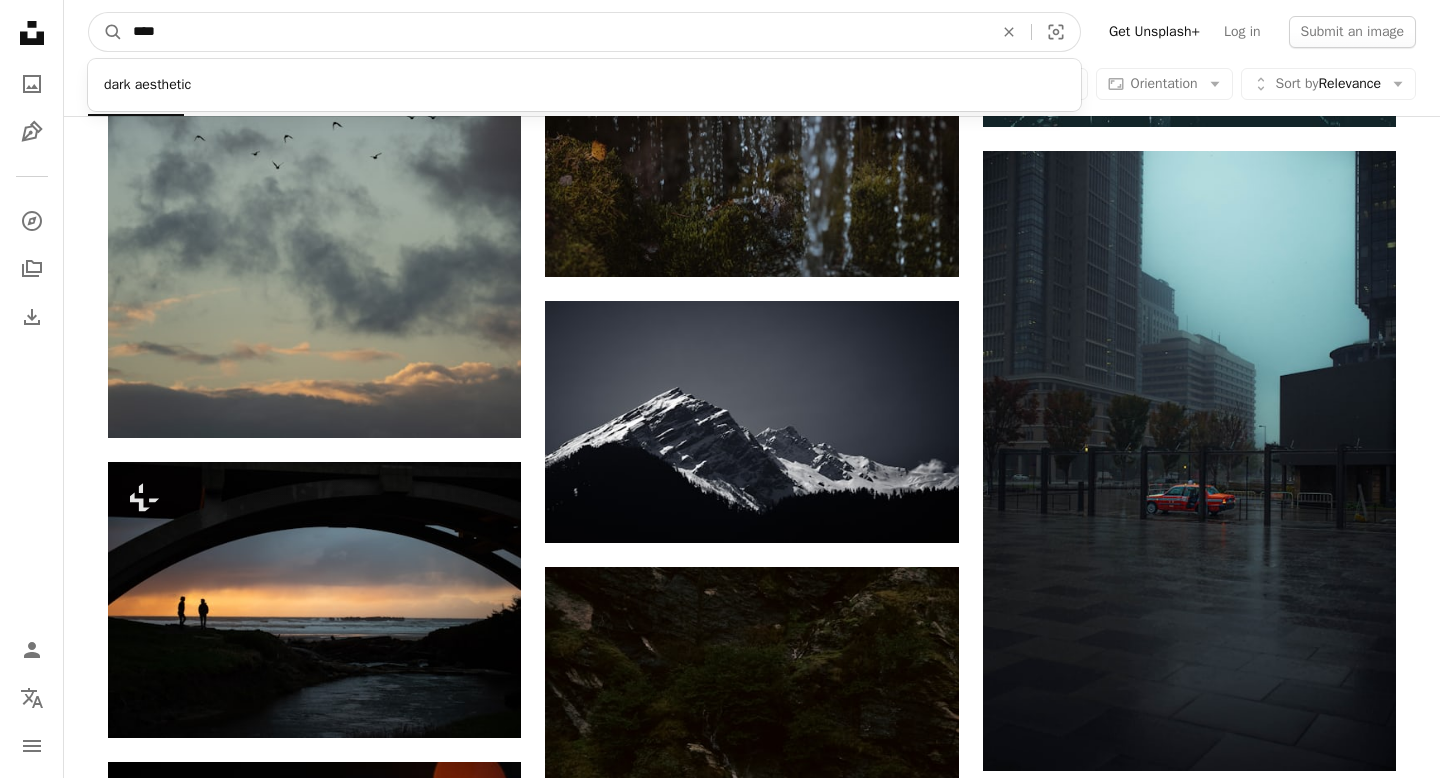 type on "****" 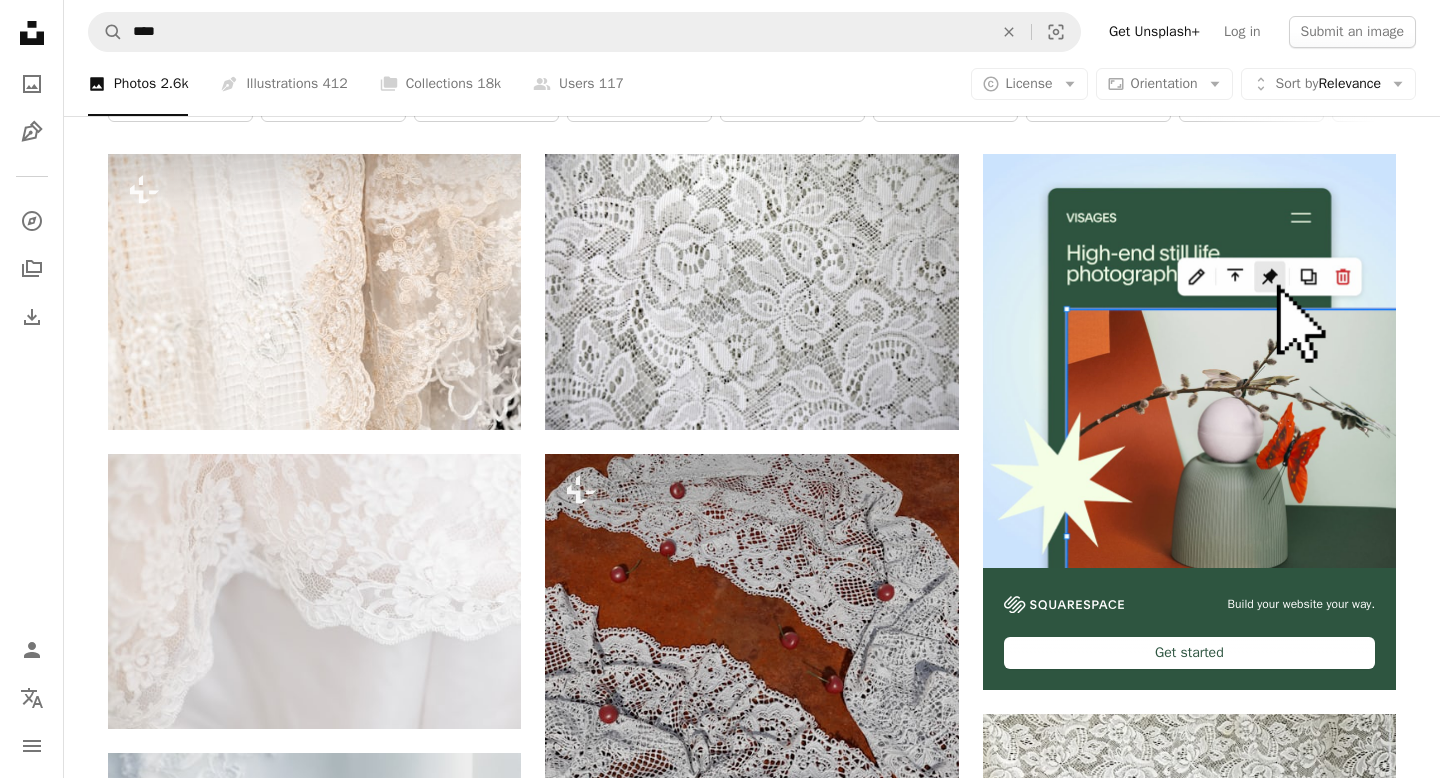 scroll, scrollTop: 344, scrollLeft: 0, axis: vertical 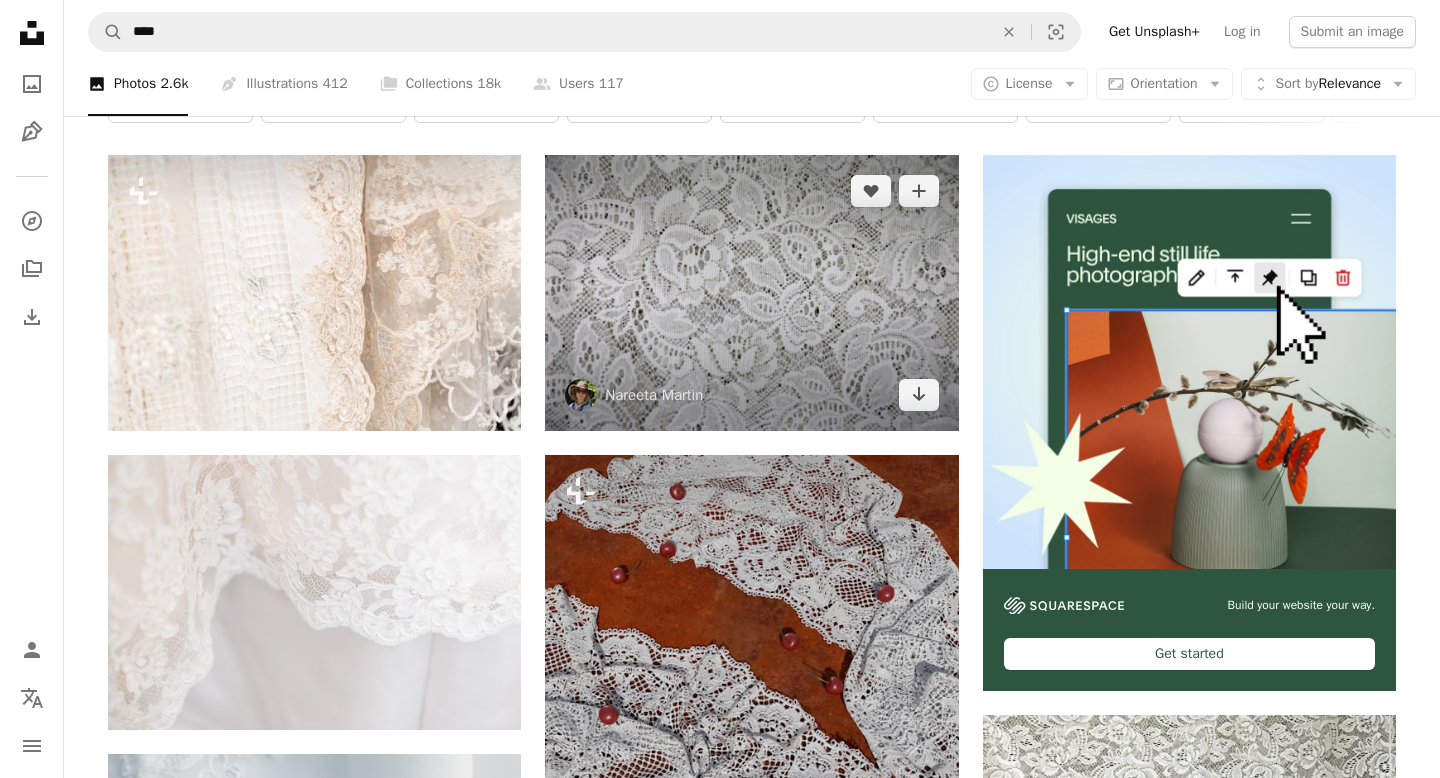 click at bounding box center (751, 292) 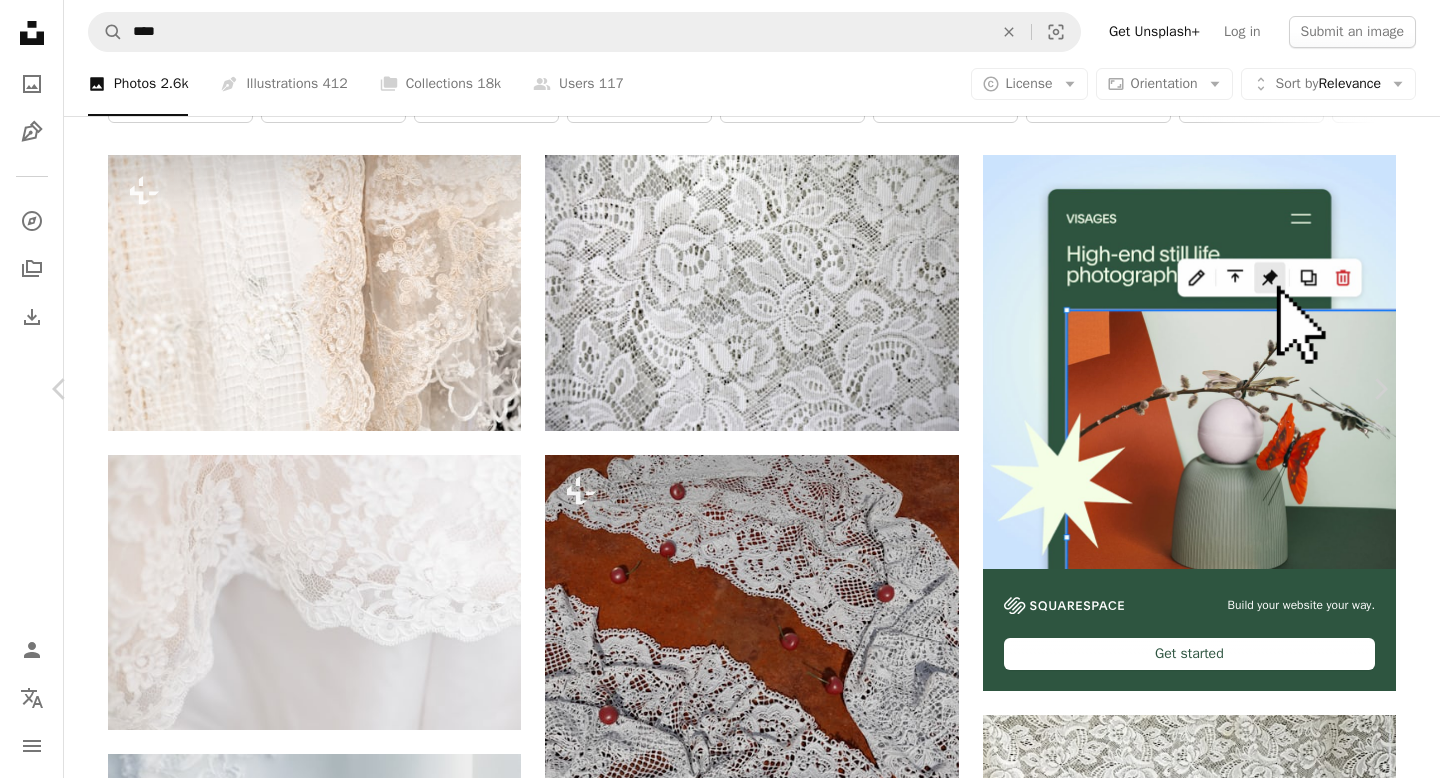 click on "Chevron down" 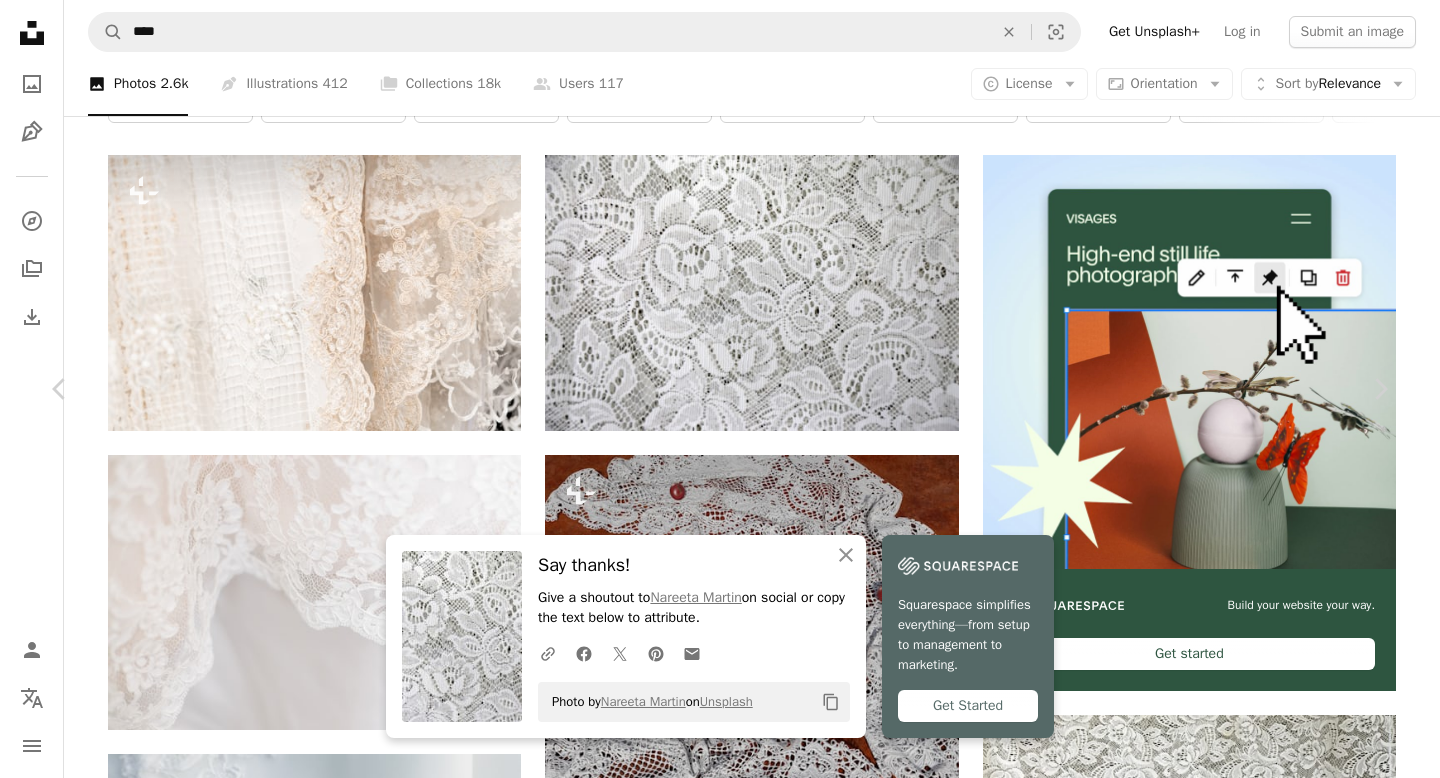 click on "An X shape" at bounding box center (20, 20) 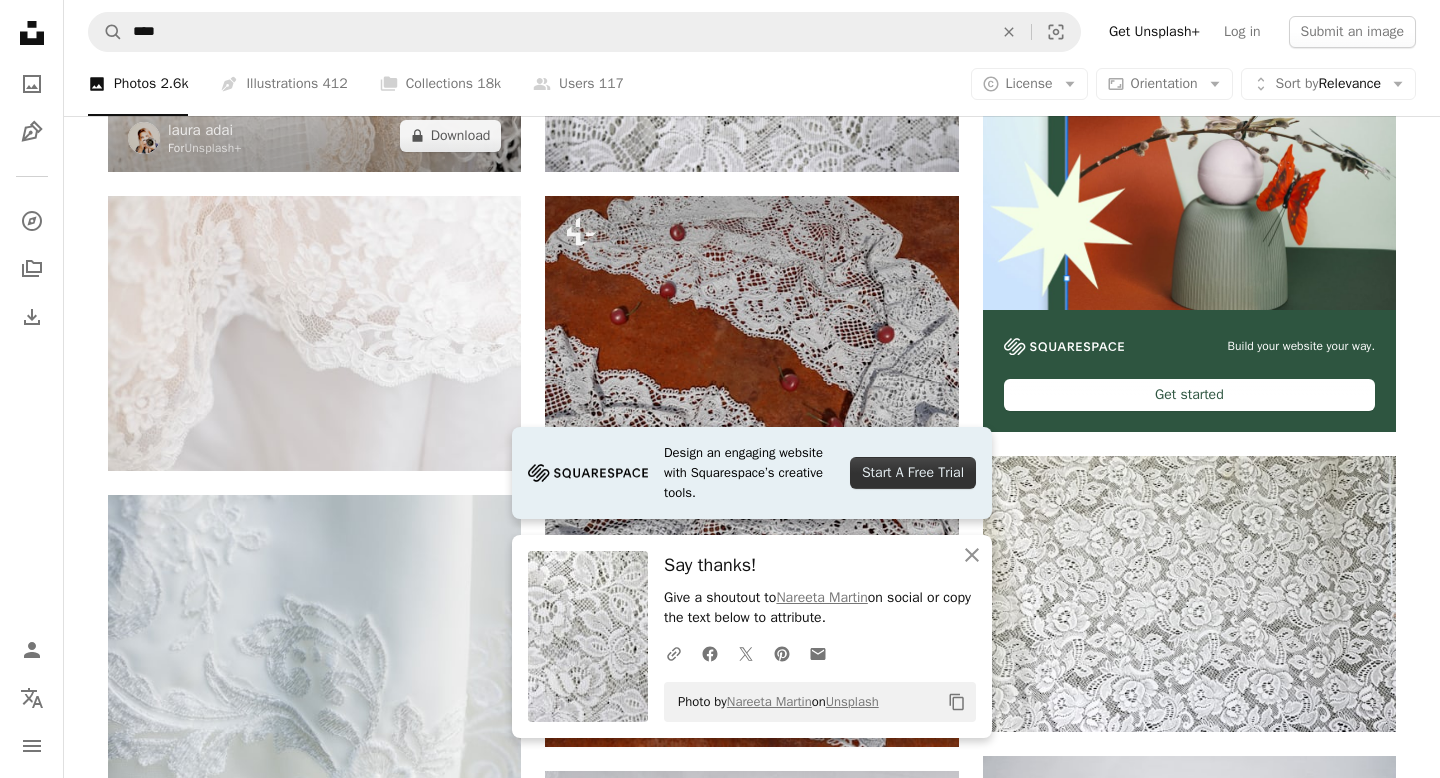 scroll, scrollTop: 654, scrollLeft: 0, axis: vertical 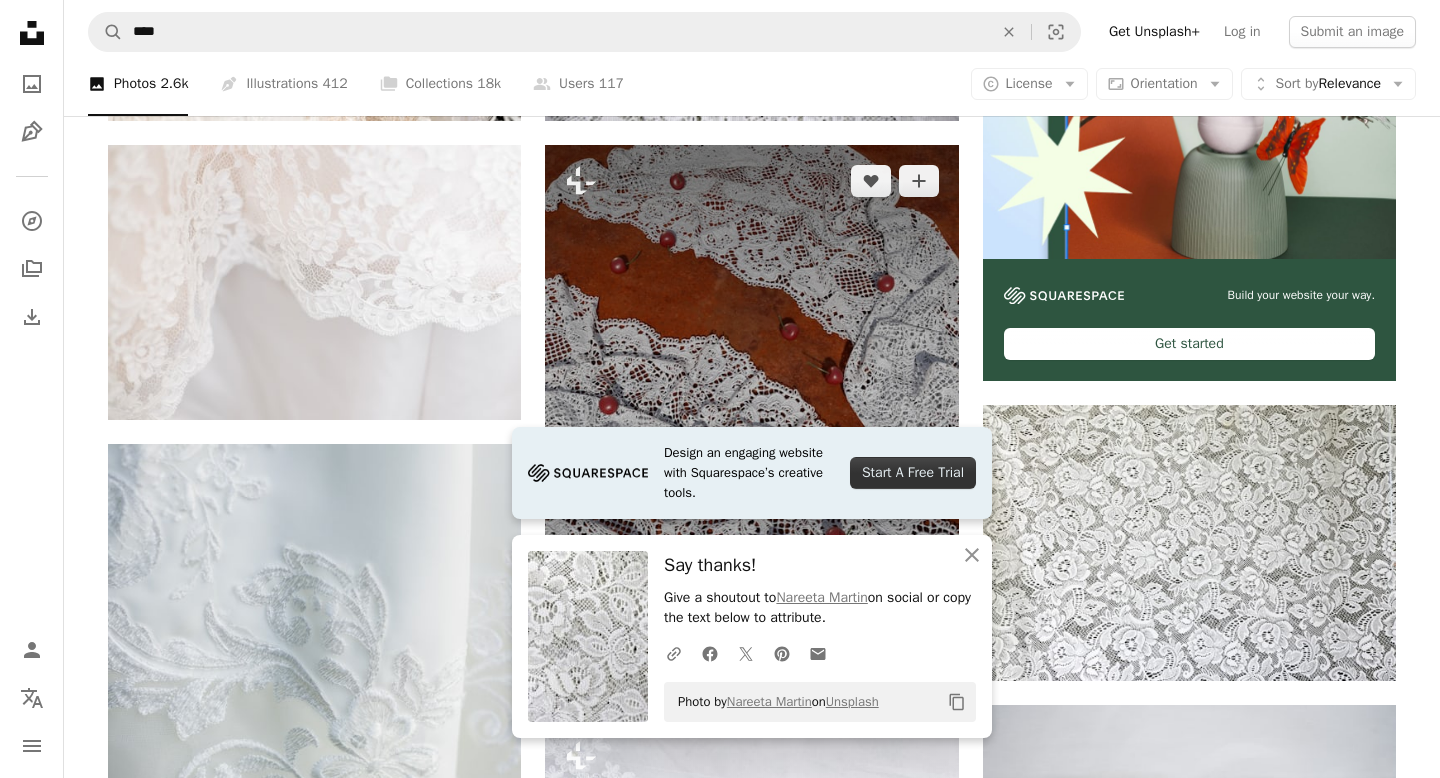 click at bounding box center (751, 420) 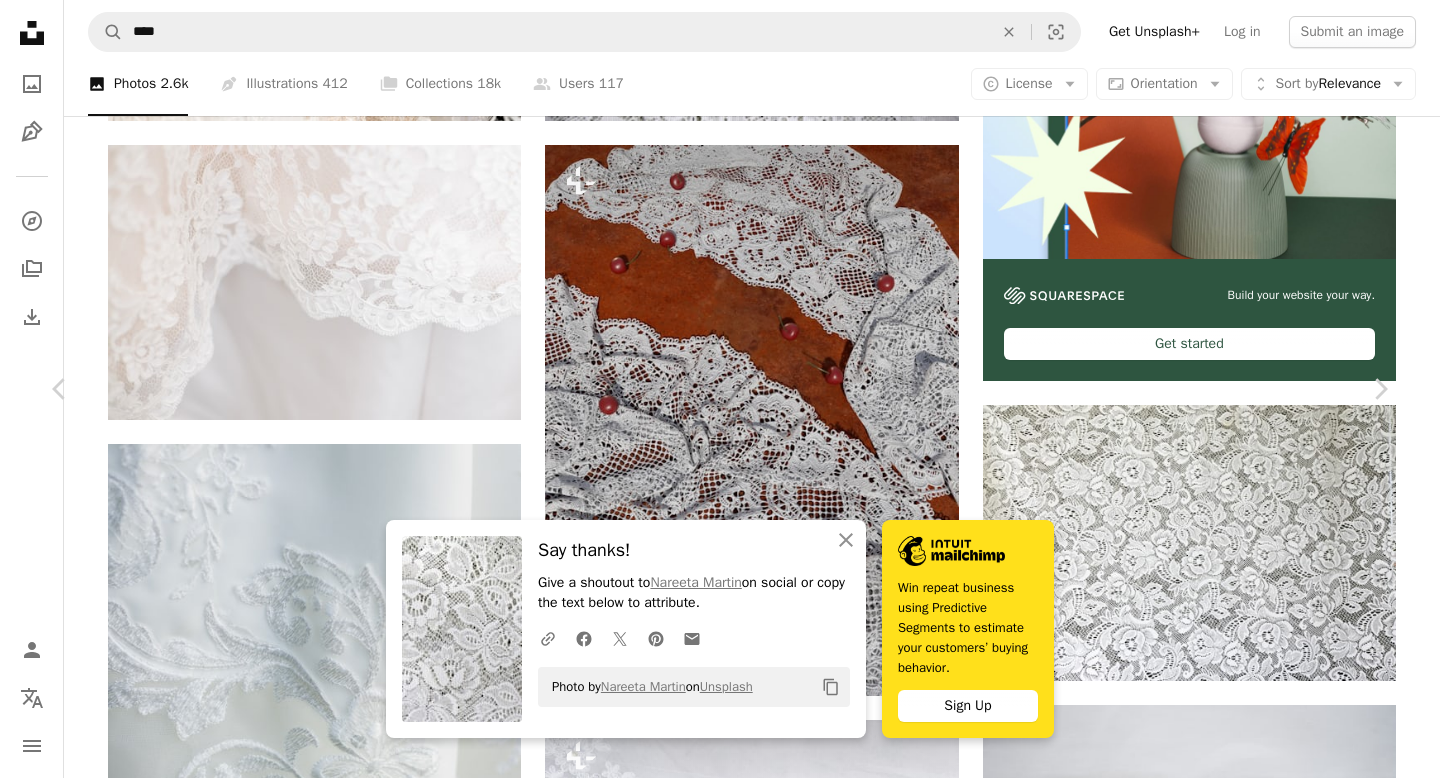 click on "Zoom in" at bounding box center [712, 18888] 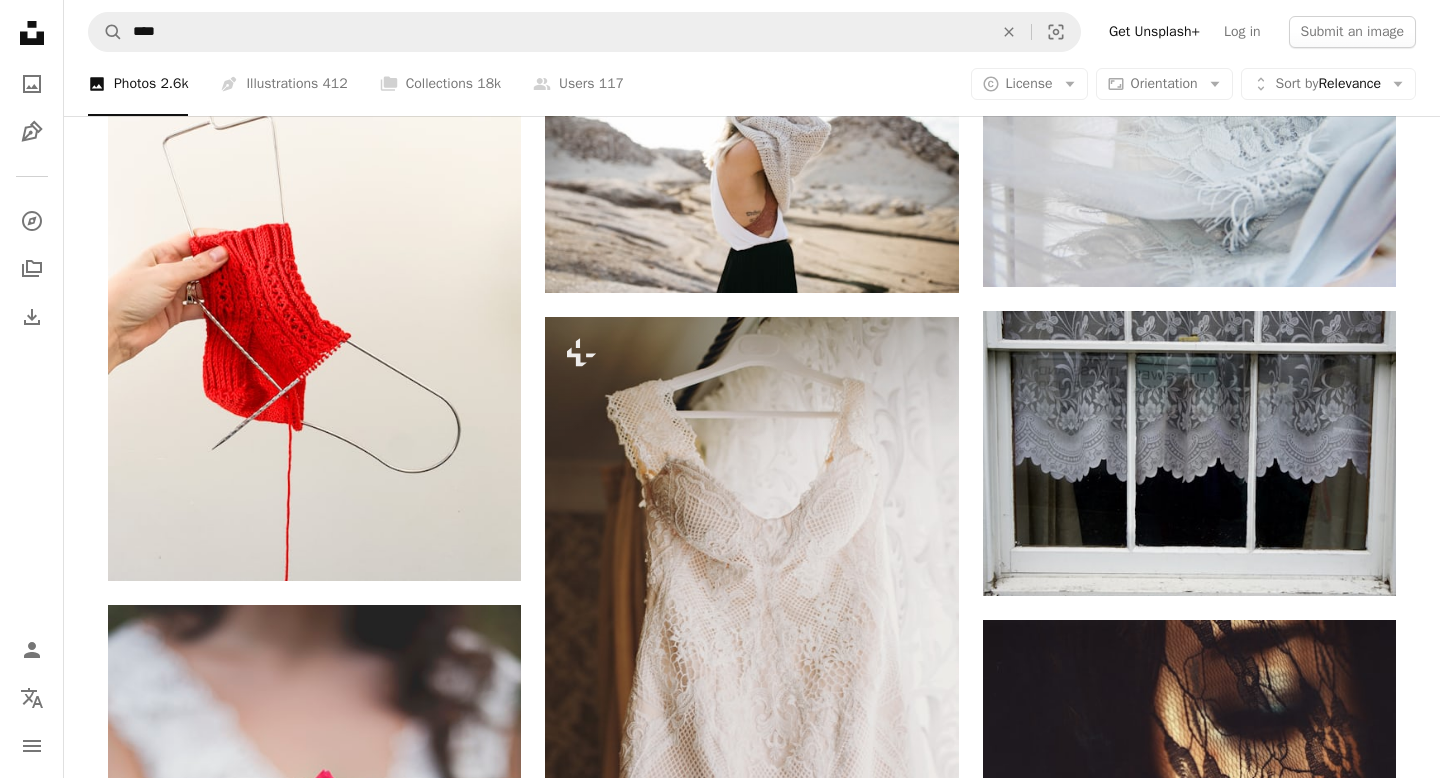scroll, scrollTop: 10360, scrollLeft: 0, axis: vertical 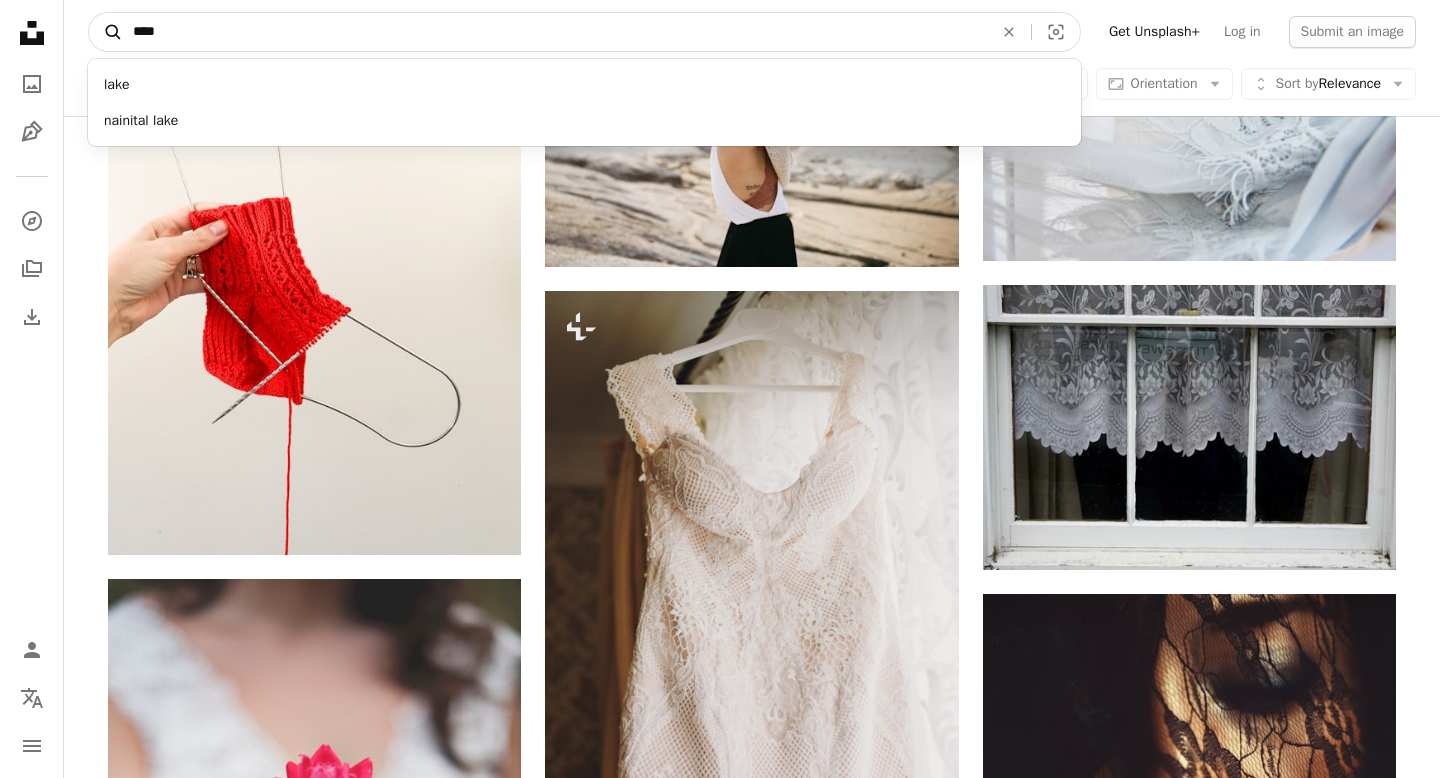 drag, startPoint x: 278, startPoint y: 35, endPoint x: 105, endPoint y: 26, distance: 173.23395 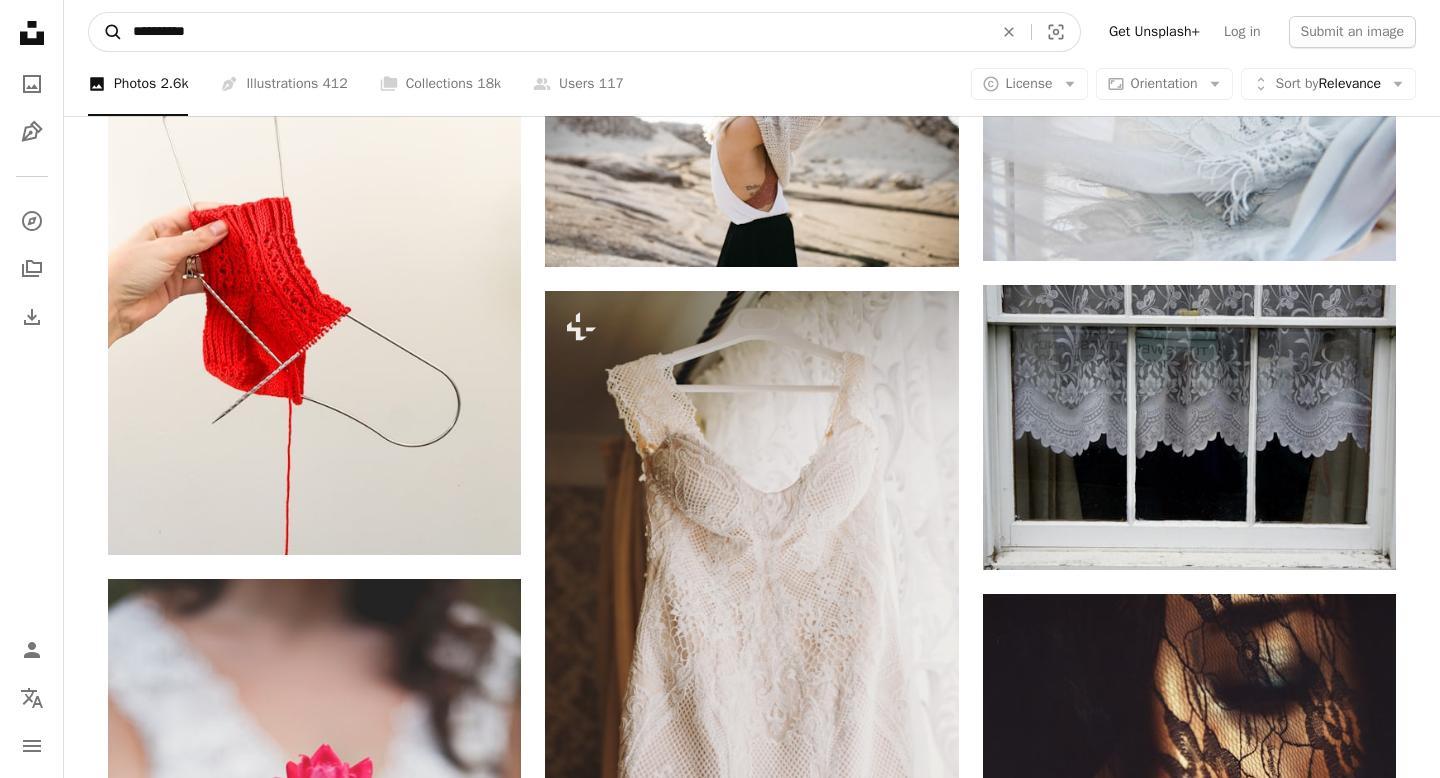 type on "**********" 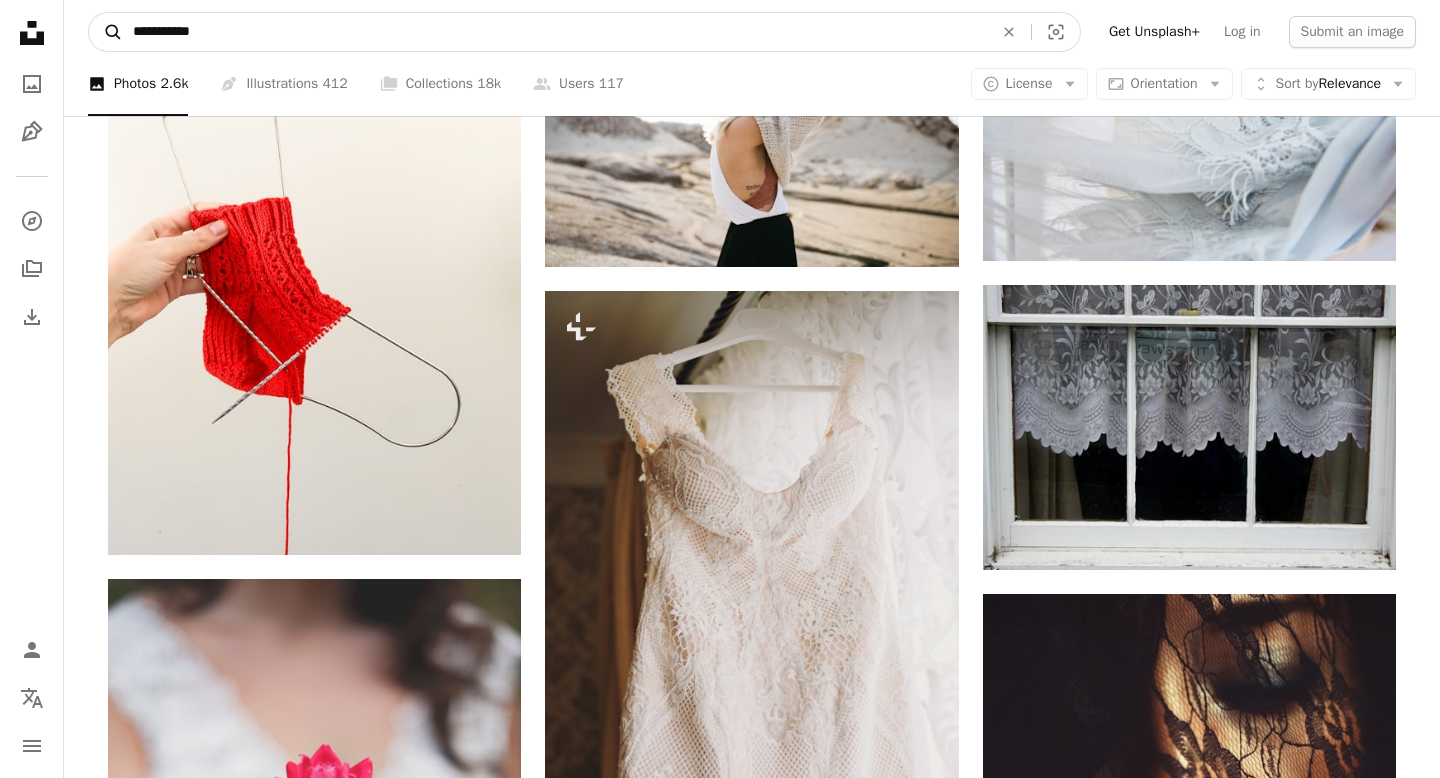 click on "A magnifying glass" at bounding box center [106, 32] 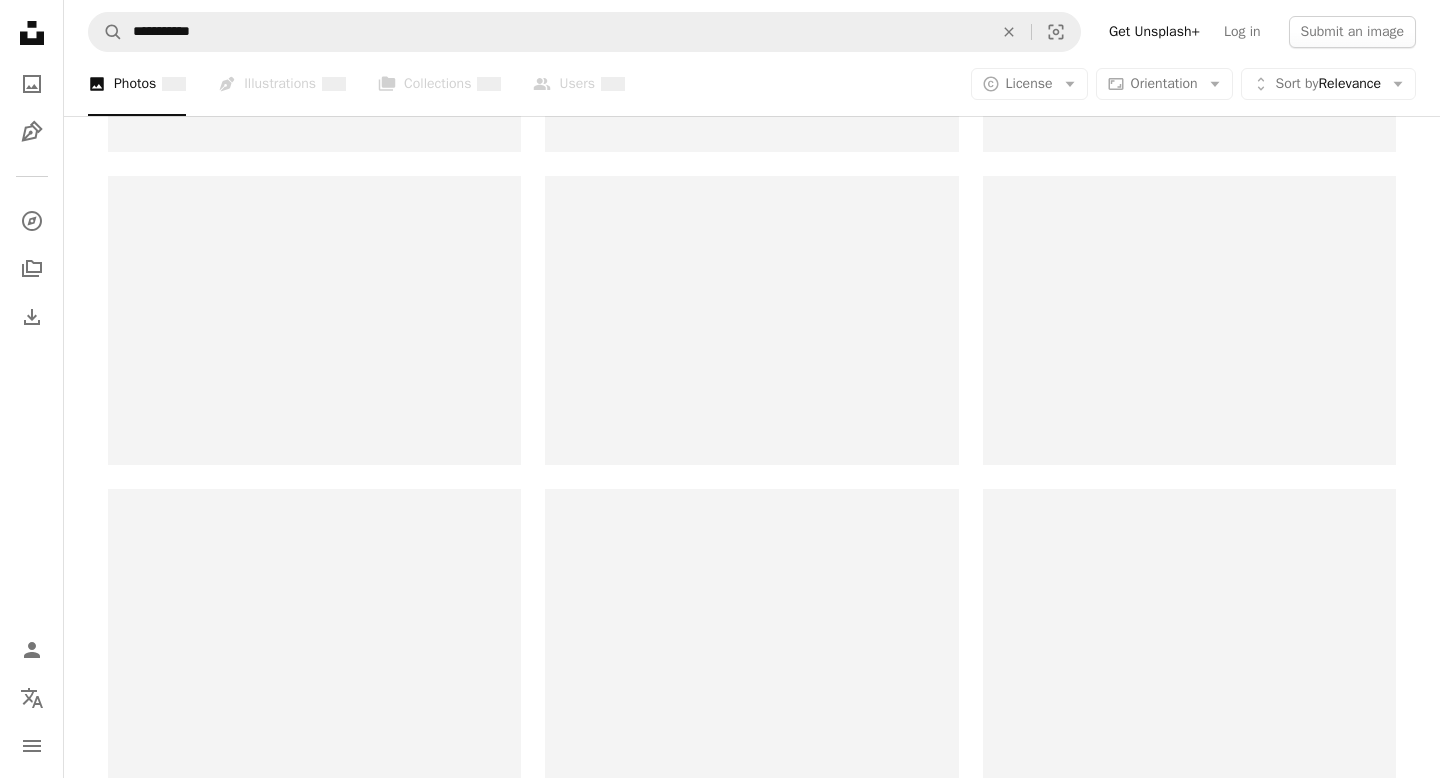 scroll, scrollTop: 0, scrollLeft: 0, axis: both 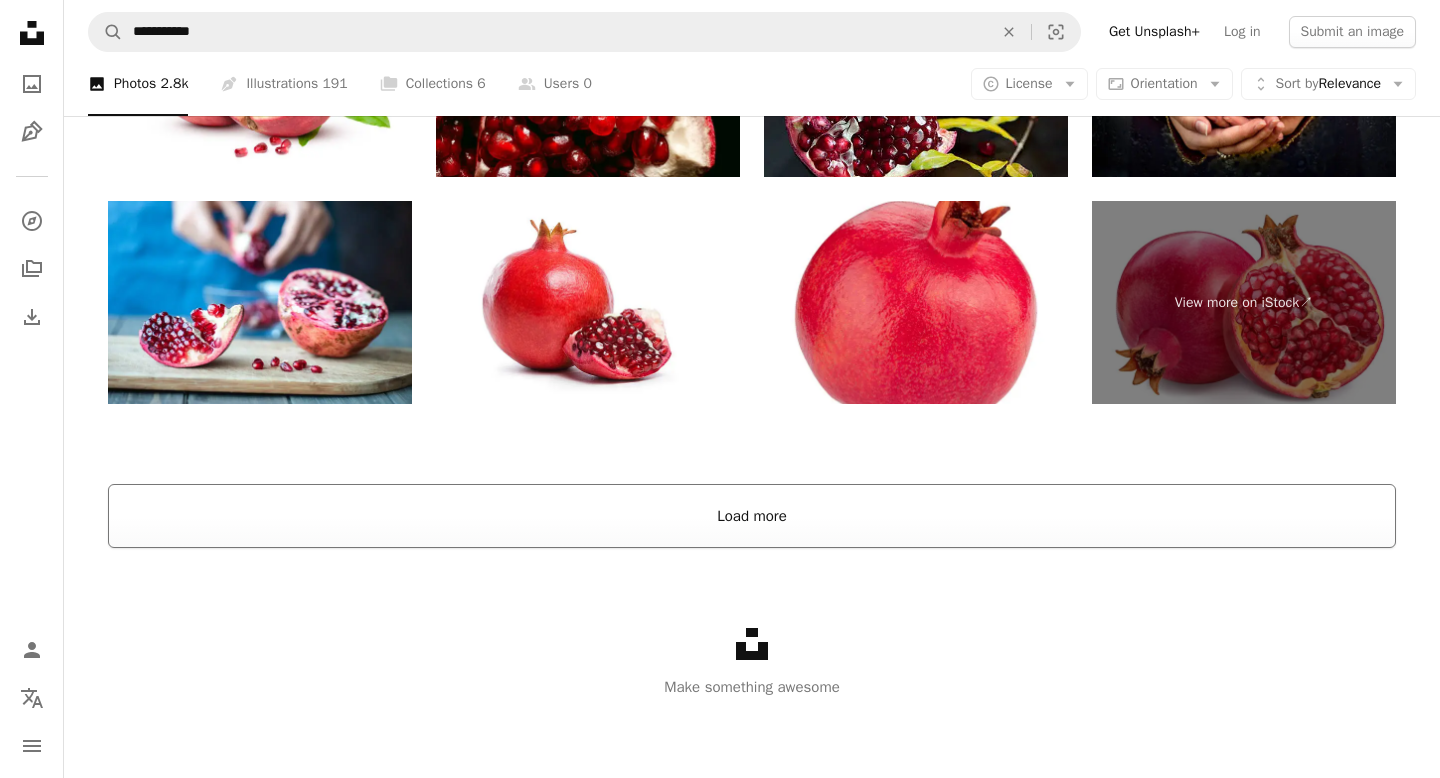 click on "Load more" at bounding box center (752, 516) 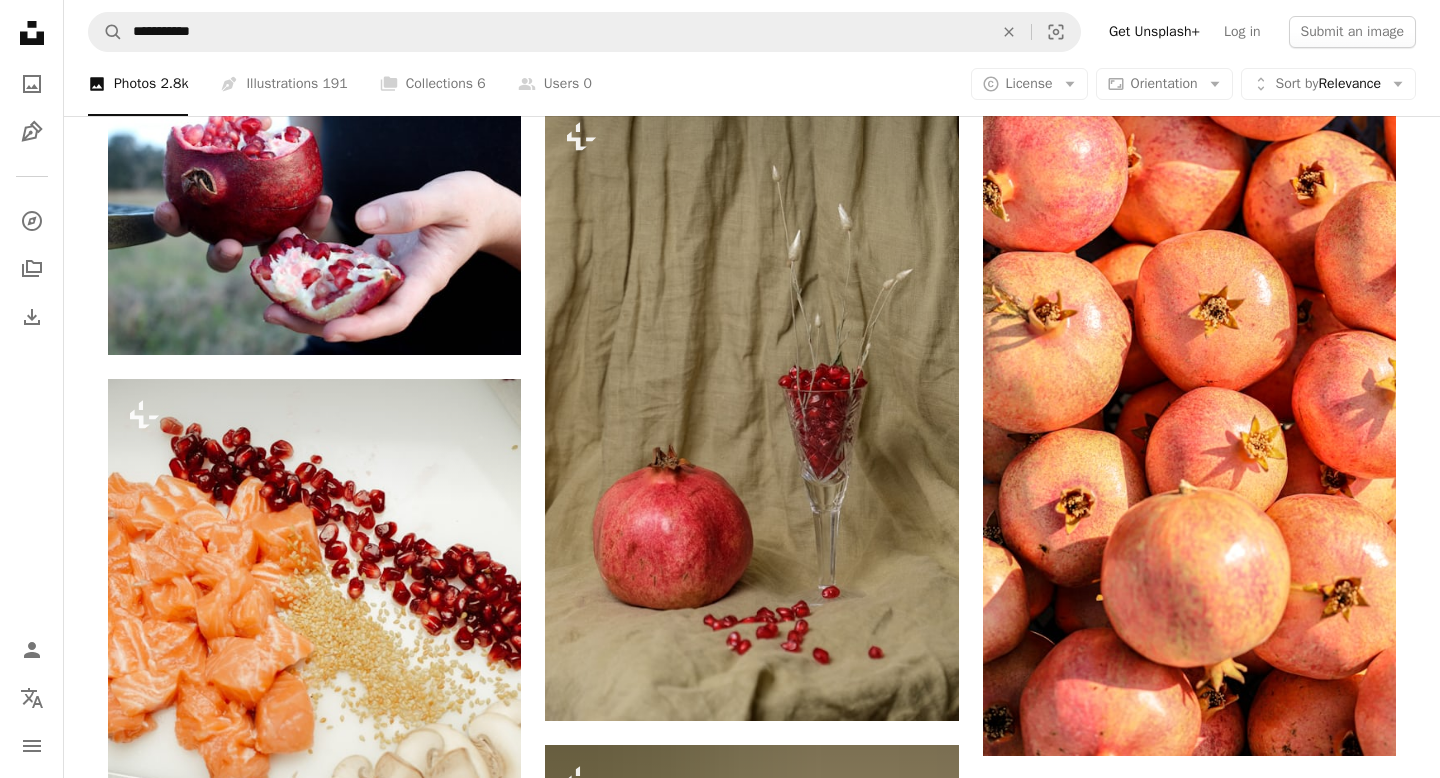 scroll, scrollTop: 6441, scrollLeft: 0, axis: vertical 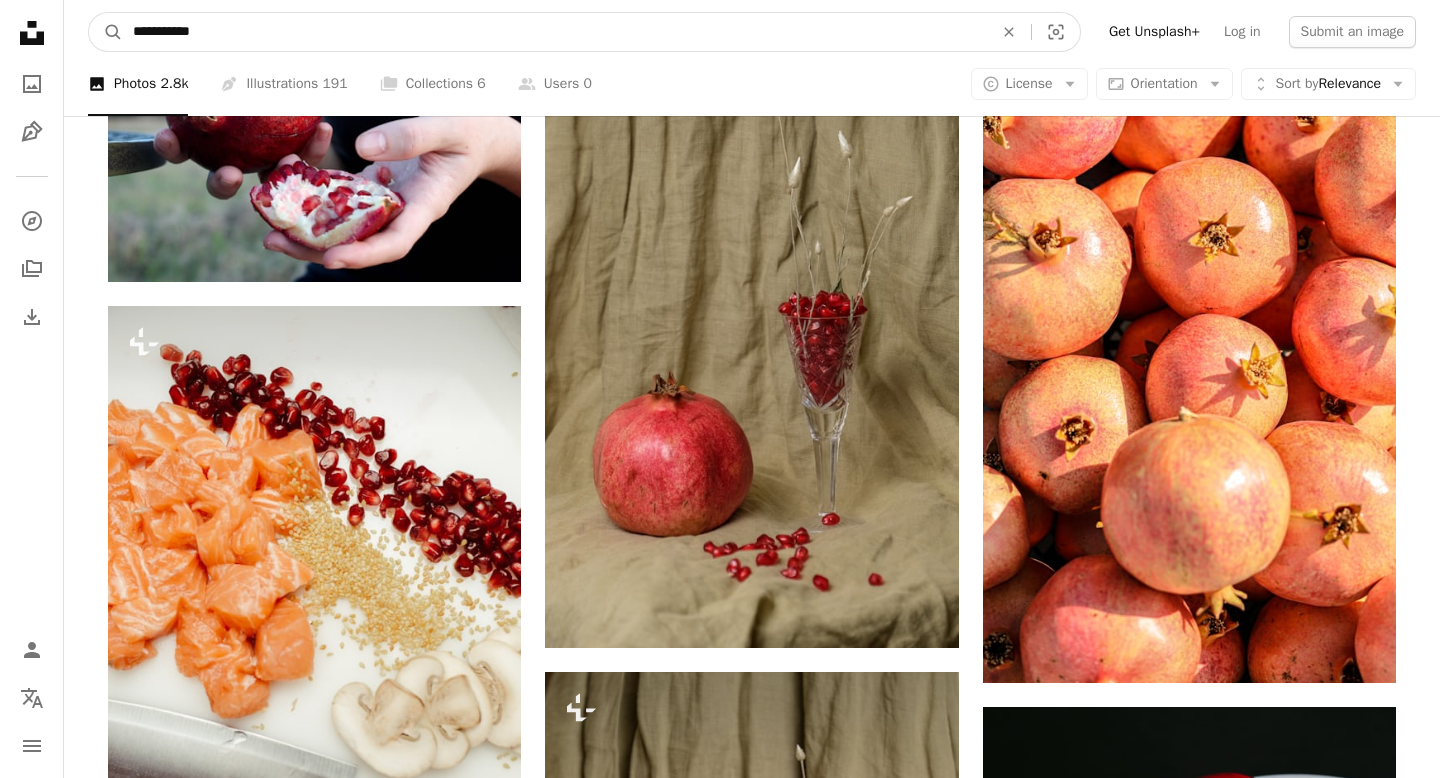 click on "**********" at bounding box center [555, 32] 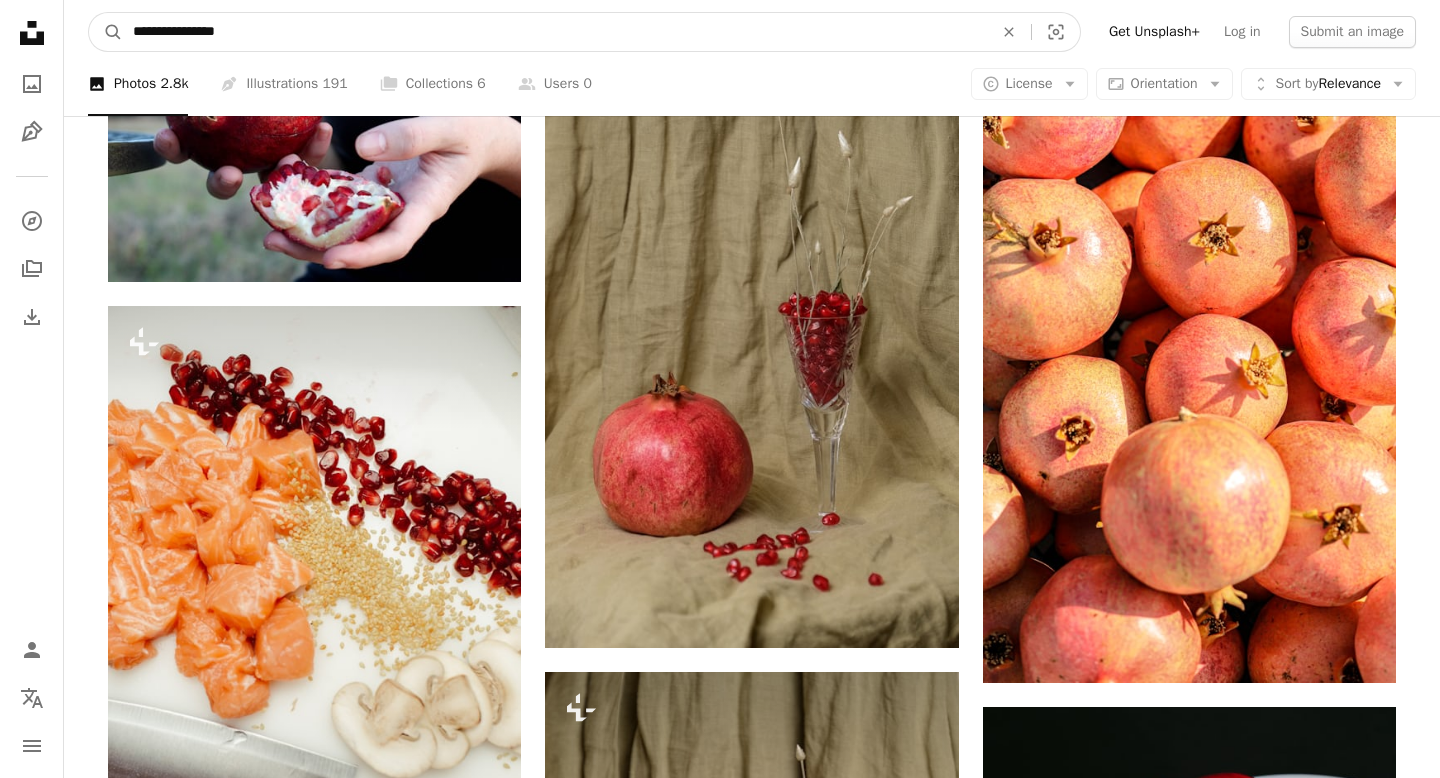 type on "**********" 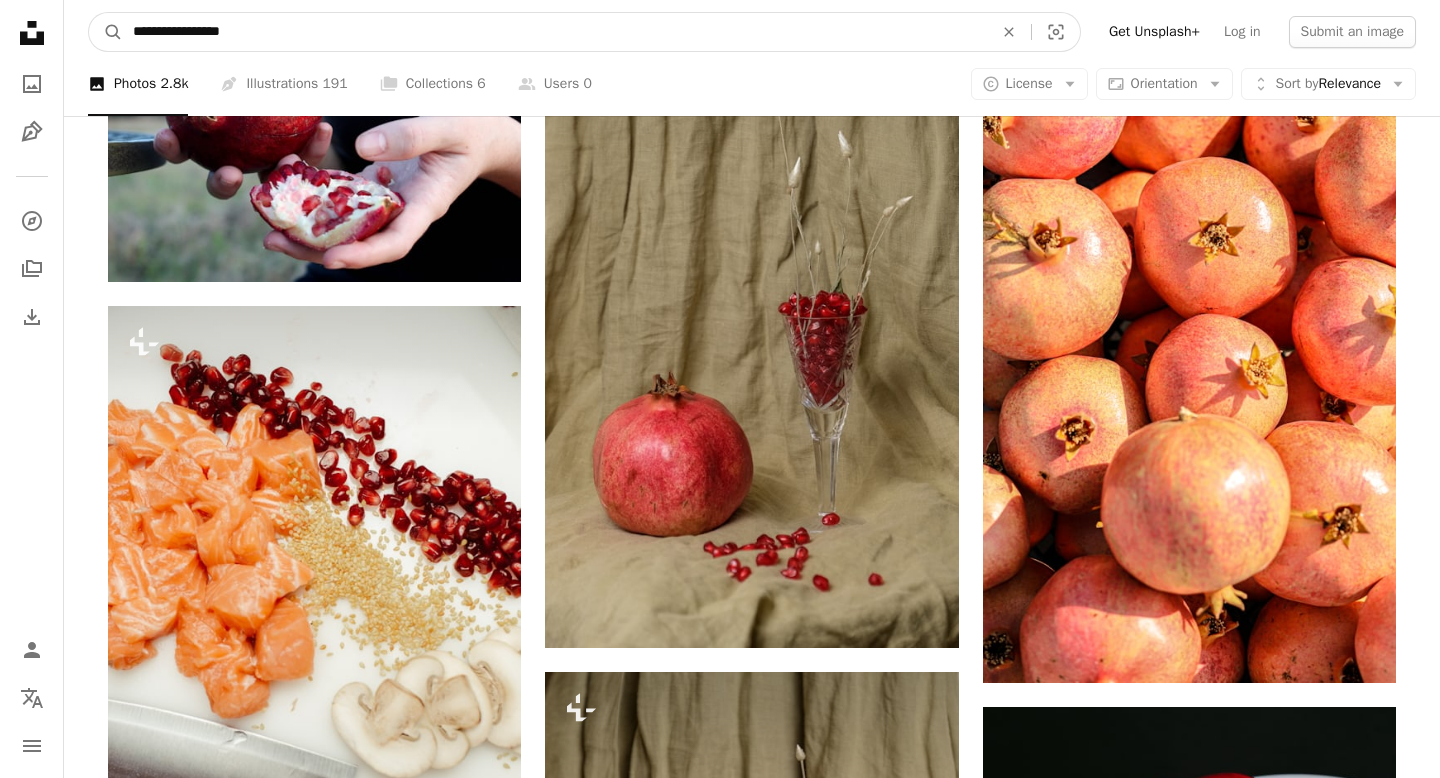 click on "A magnifying glass" at bounding box center [106, 32] 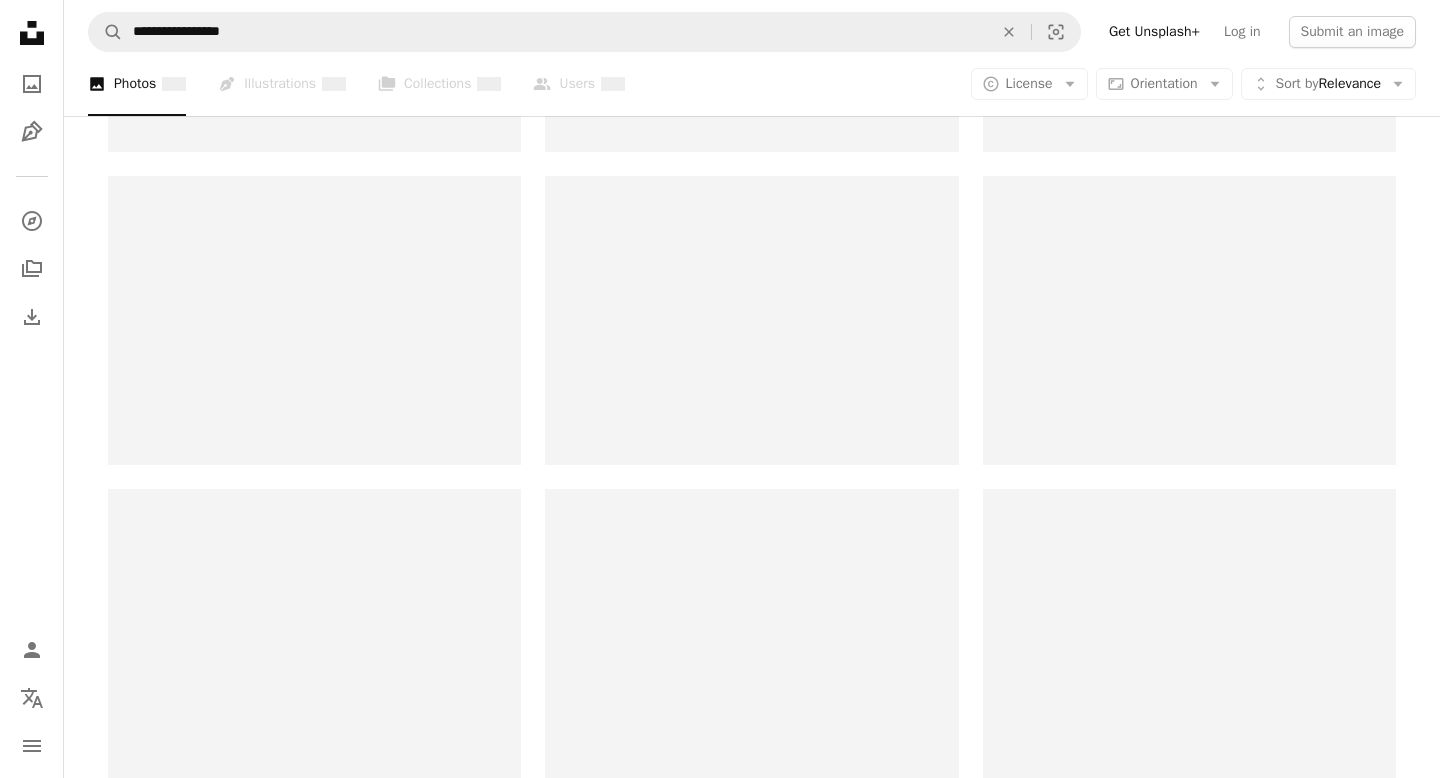 scroll, scrollTop: 0, scrollLeft: 0, axis: both 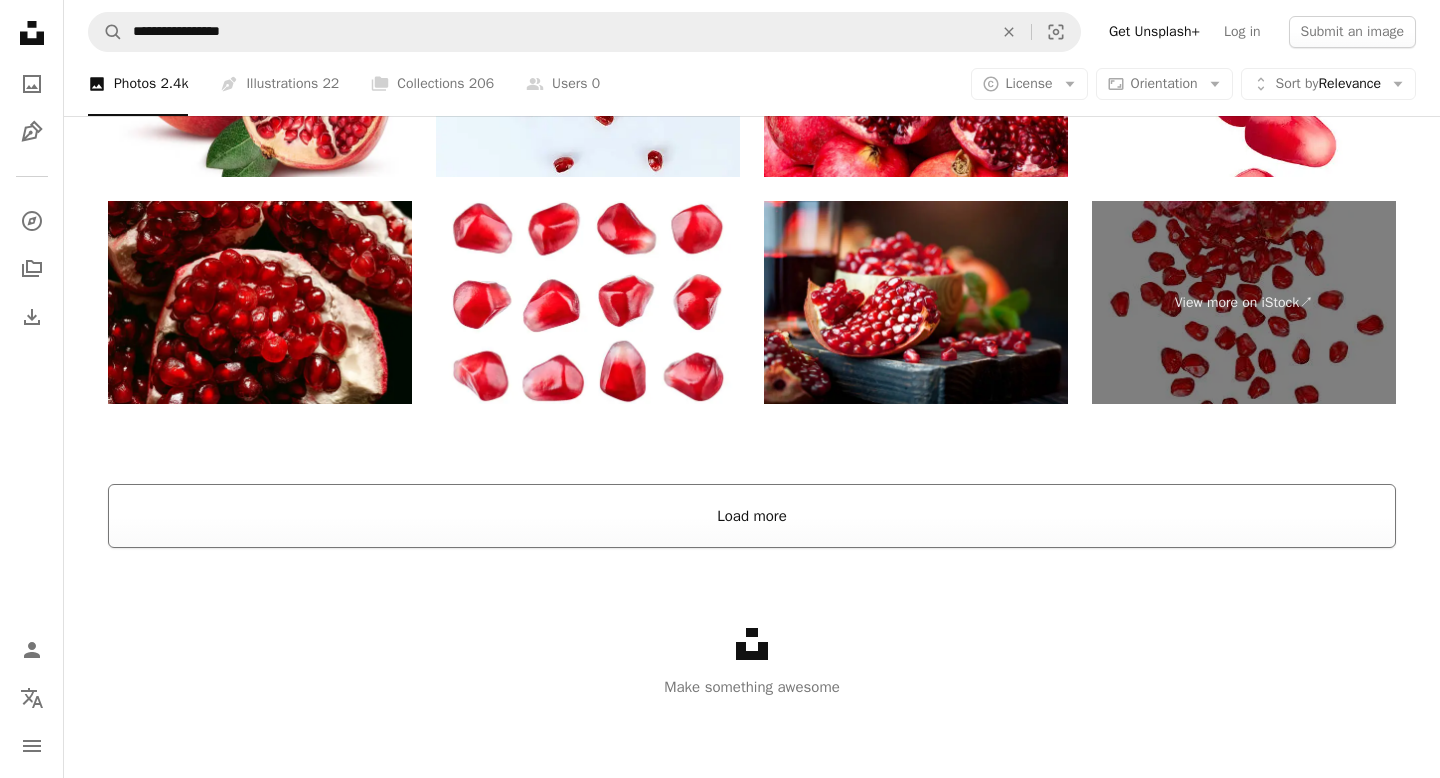 click on "Load more" at bounding box center (752, 516) 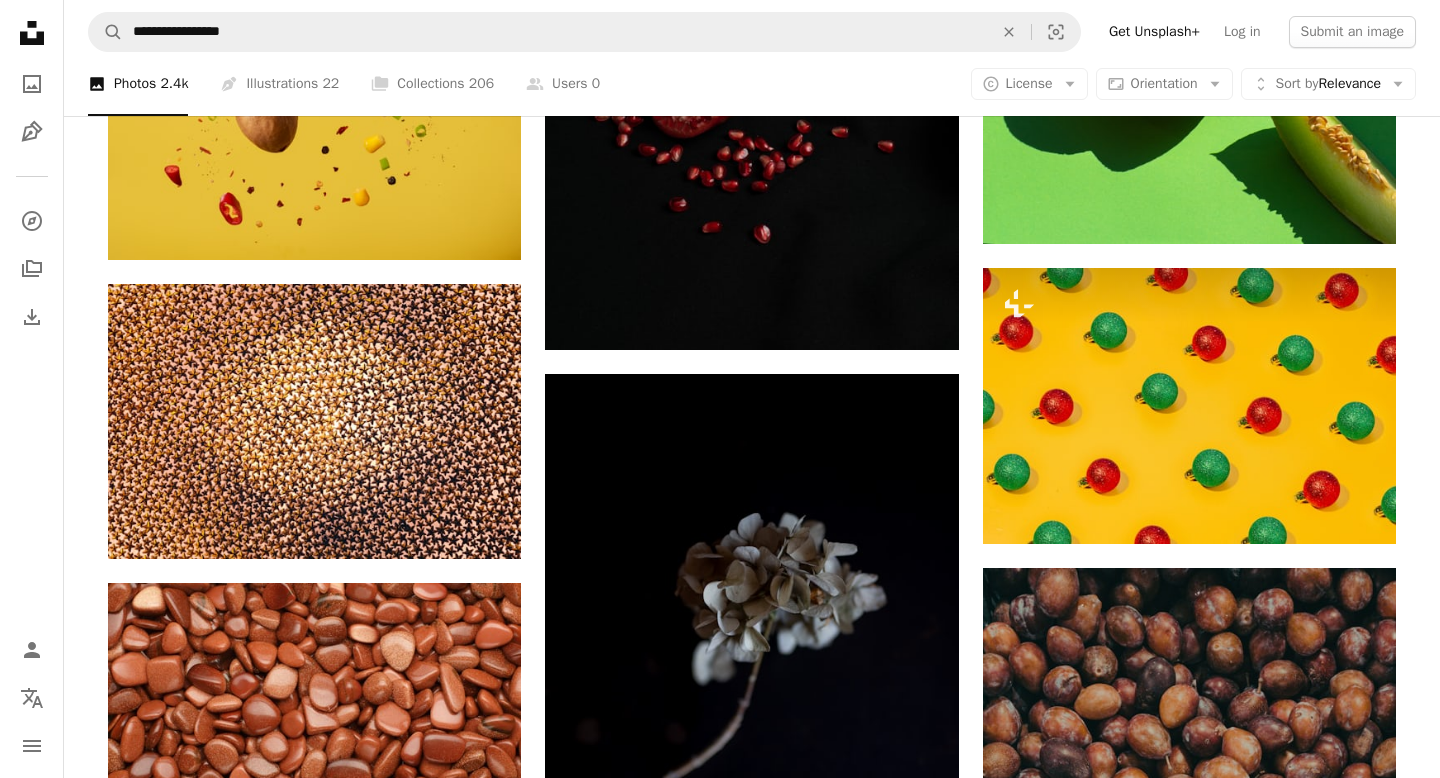 scroll, scrollTop: 7181, scrollLeft: 0, axis: vertical 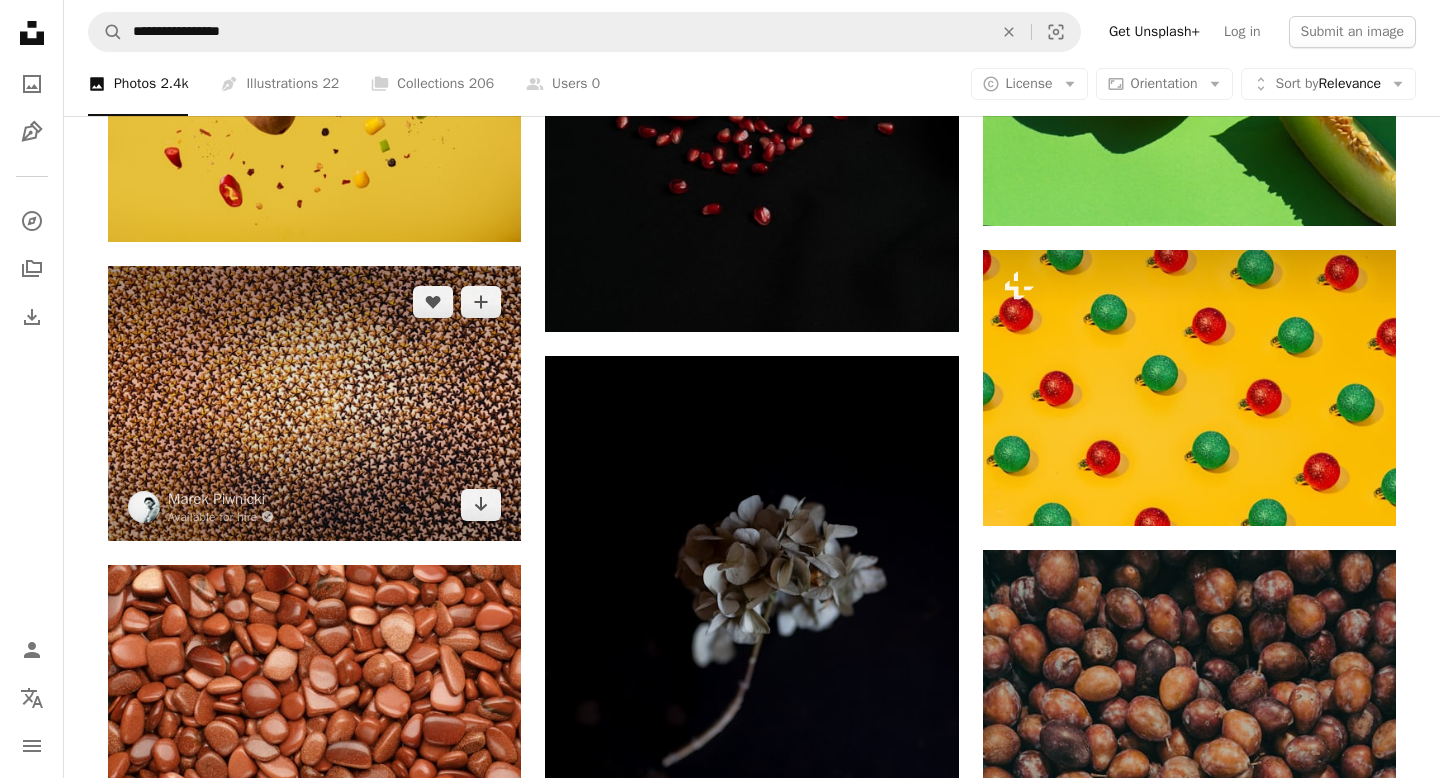 click at bounding box center (314, 403) 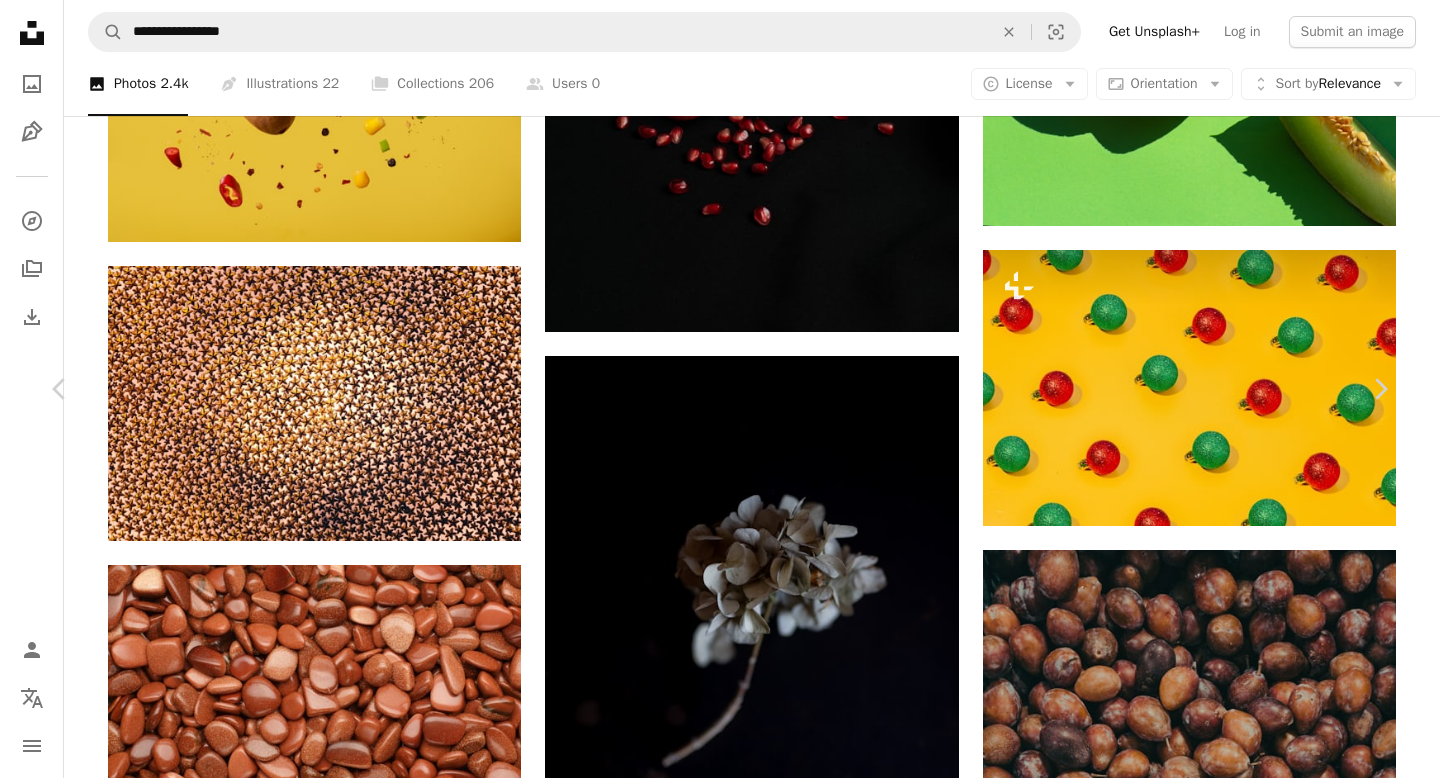click on "Chevron down" 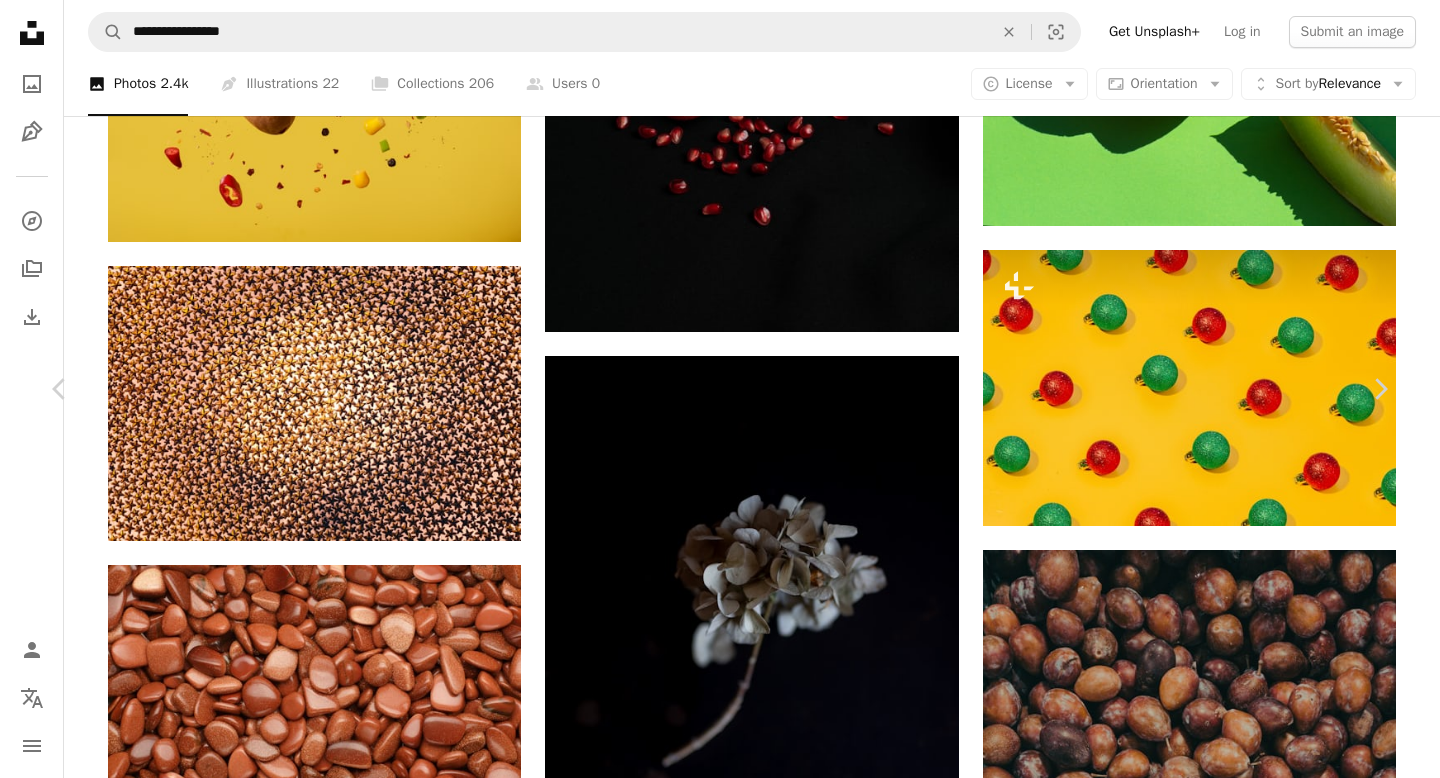 click on "Large   ( 2400 x 1600 )" at bounding box center [1185, 4440] 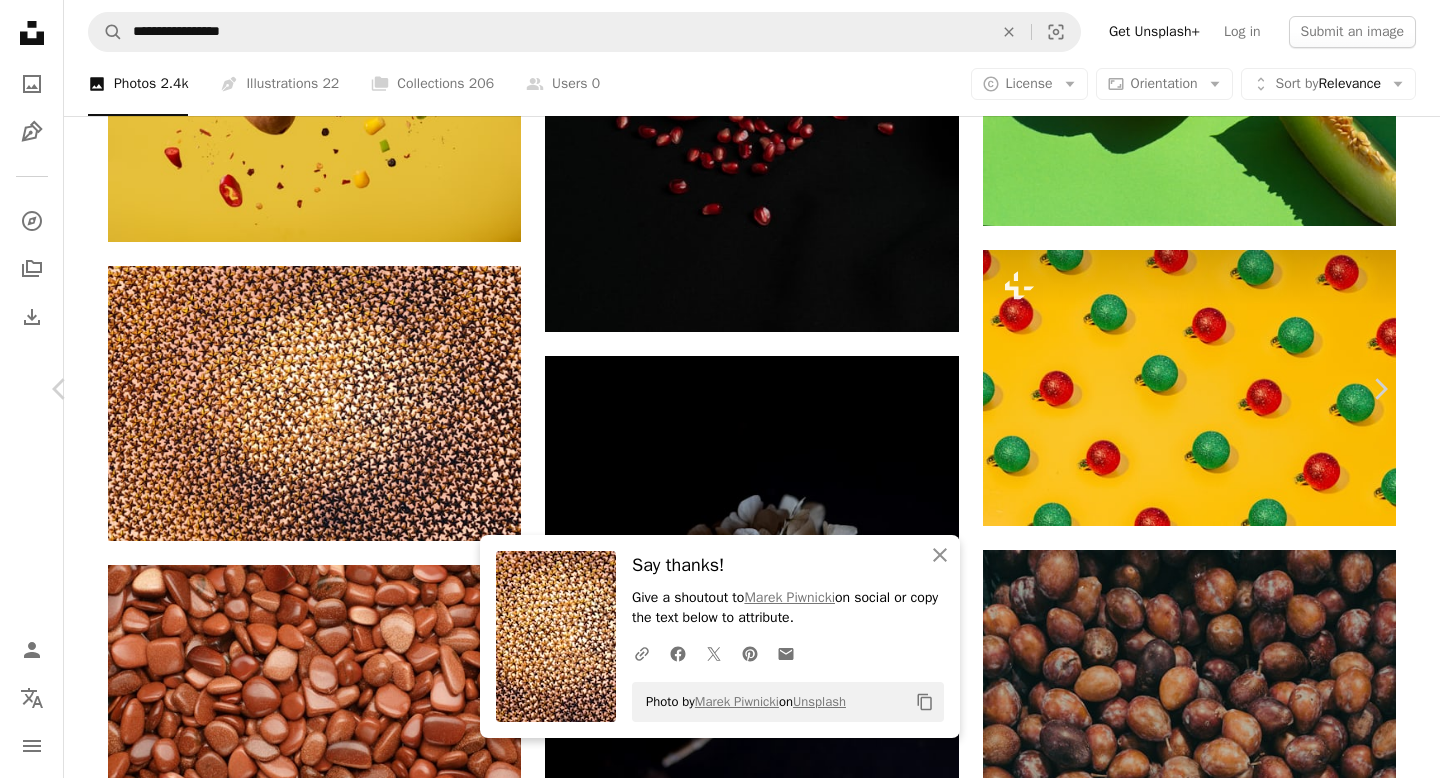 click on "An X shape" at bounding box center (20, 20) 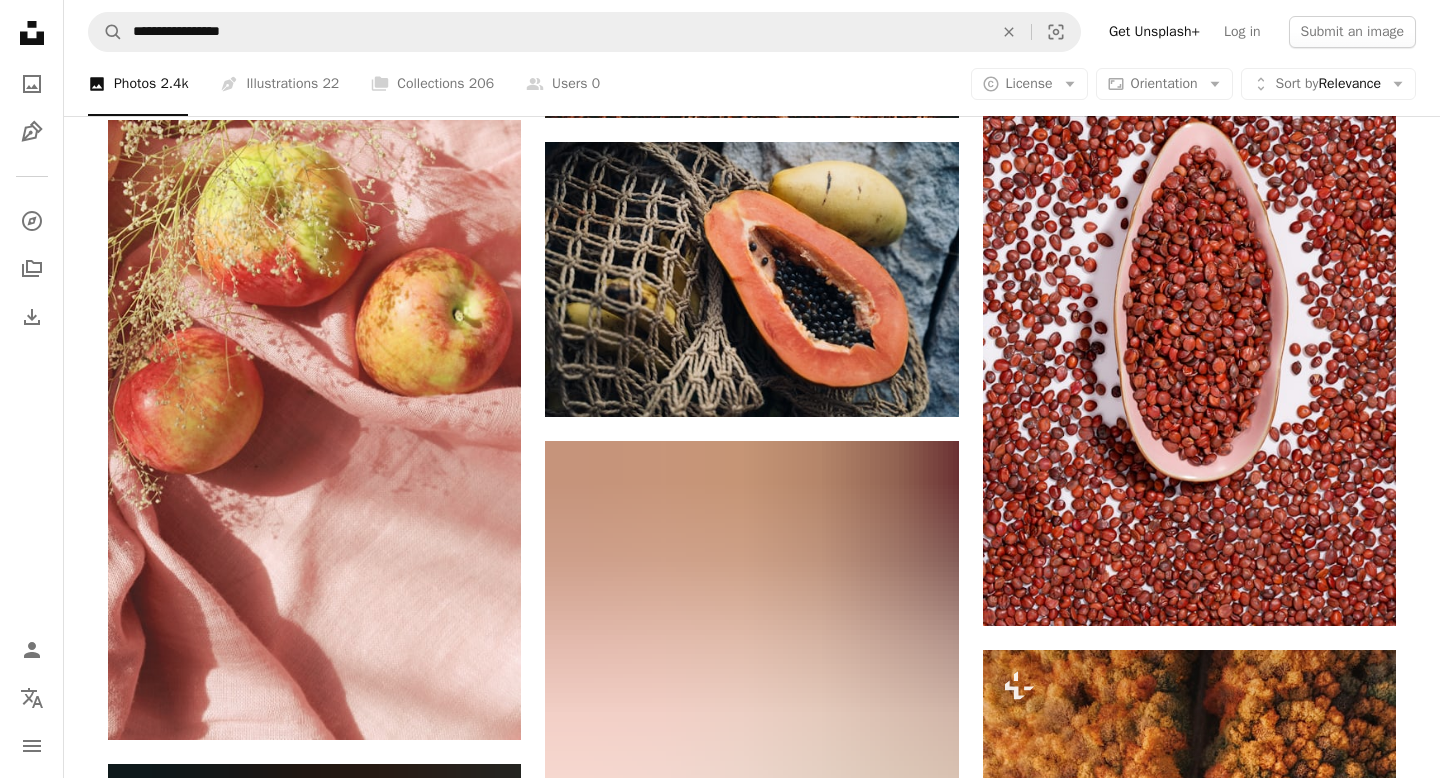 scroll, scrollTop: 11512, scrollLeft: 0, axis: vertical 